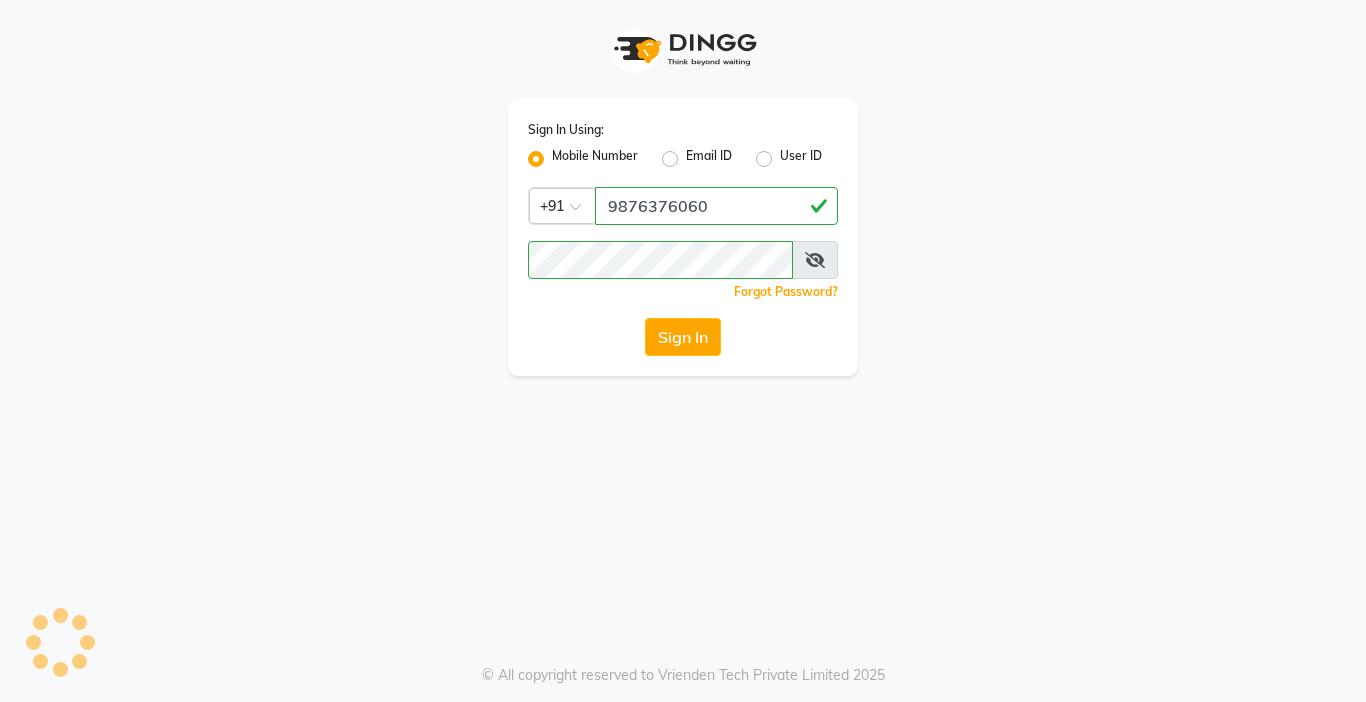 scroll, scrollTop: 0, scrollLeft: 0, axis: both 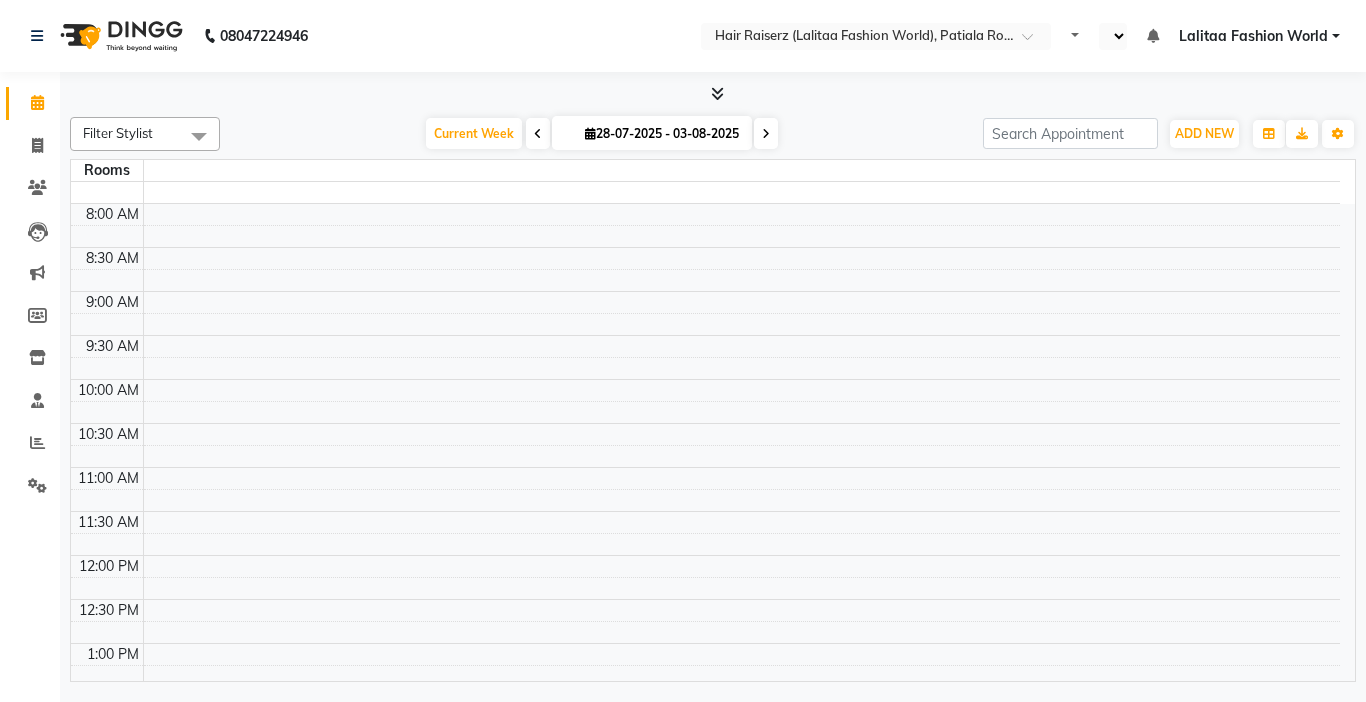 select on "en" 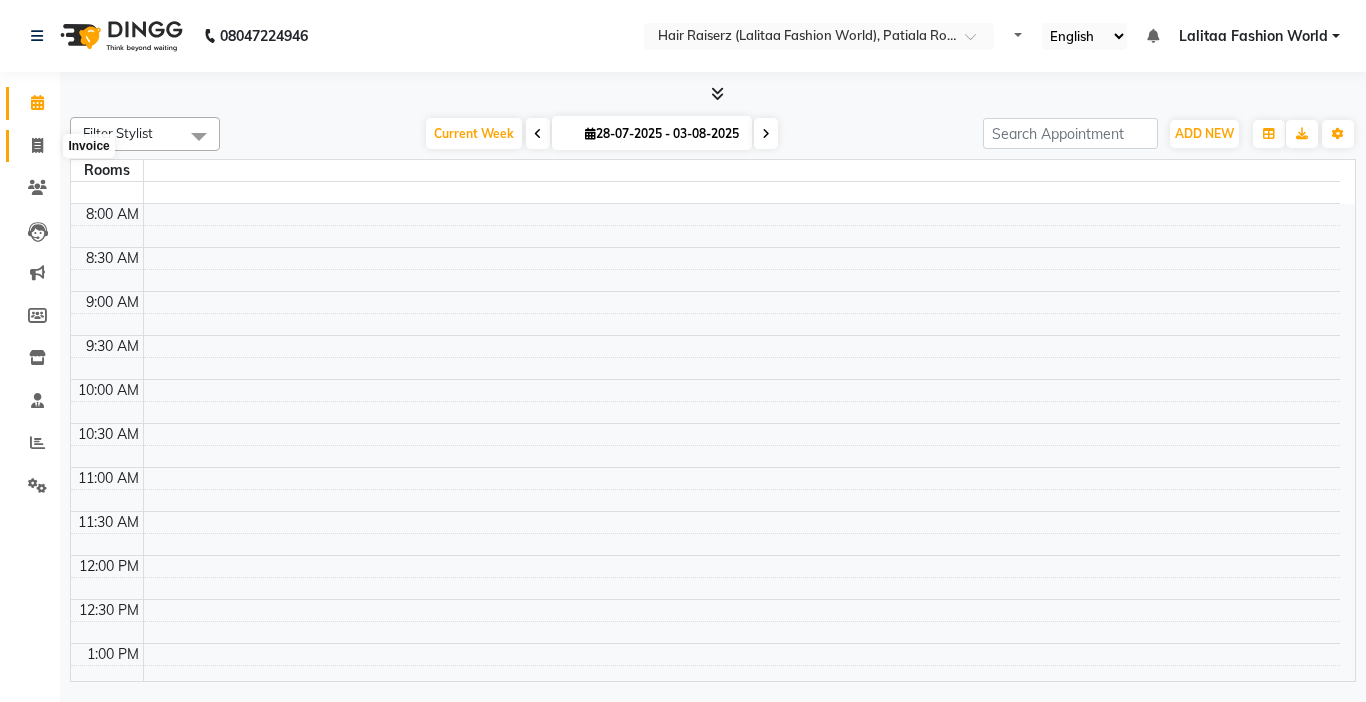 click 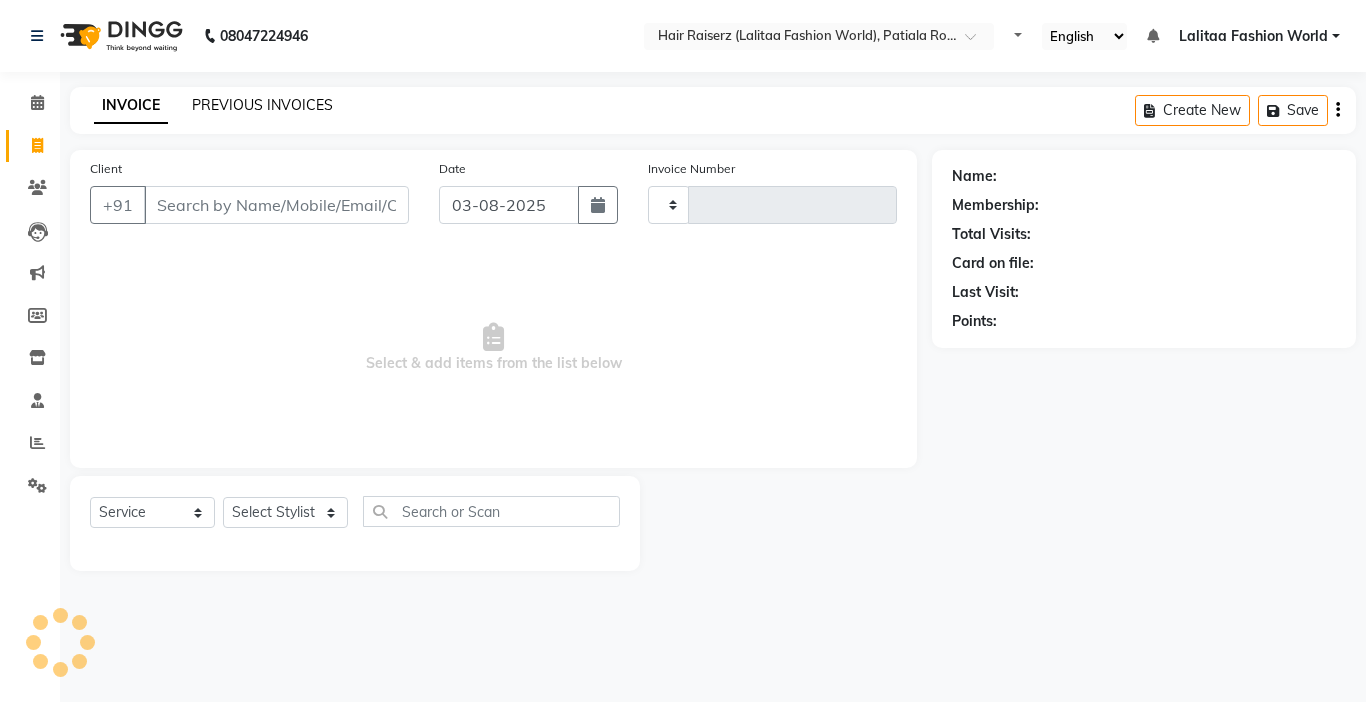click on "PREVIOUS INVOICES" 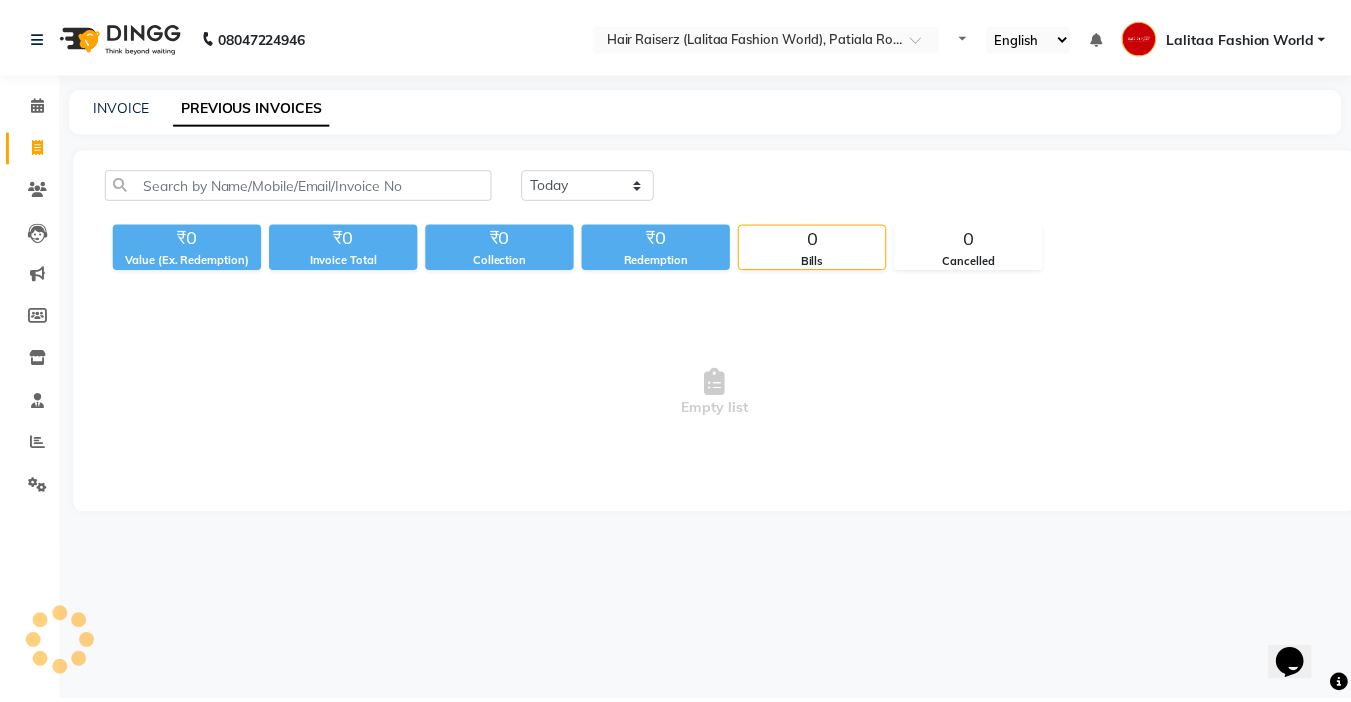scroll, scrollTop: 0, scrollLeft: 0, axis: both 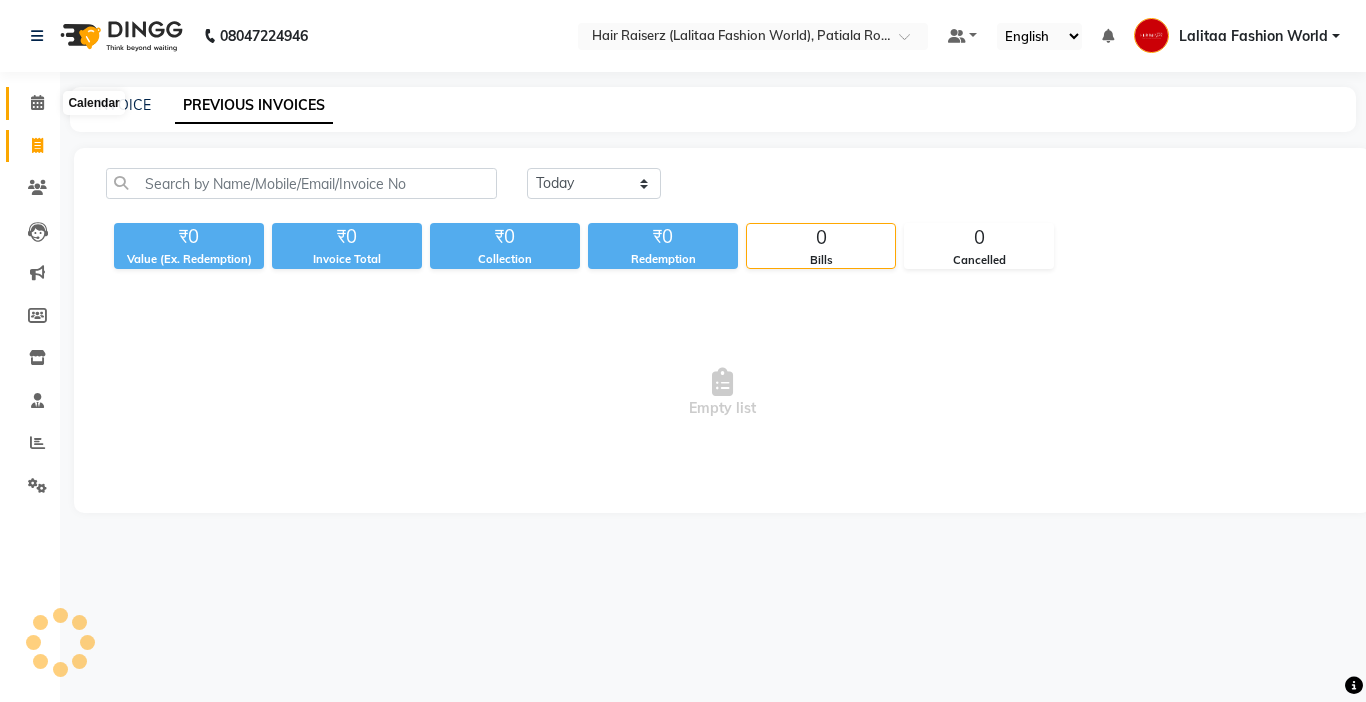 click 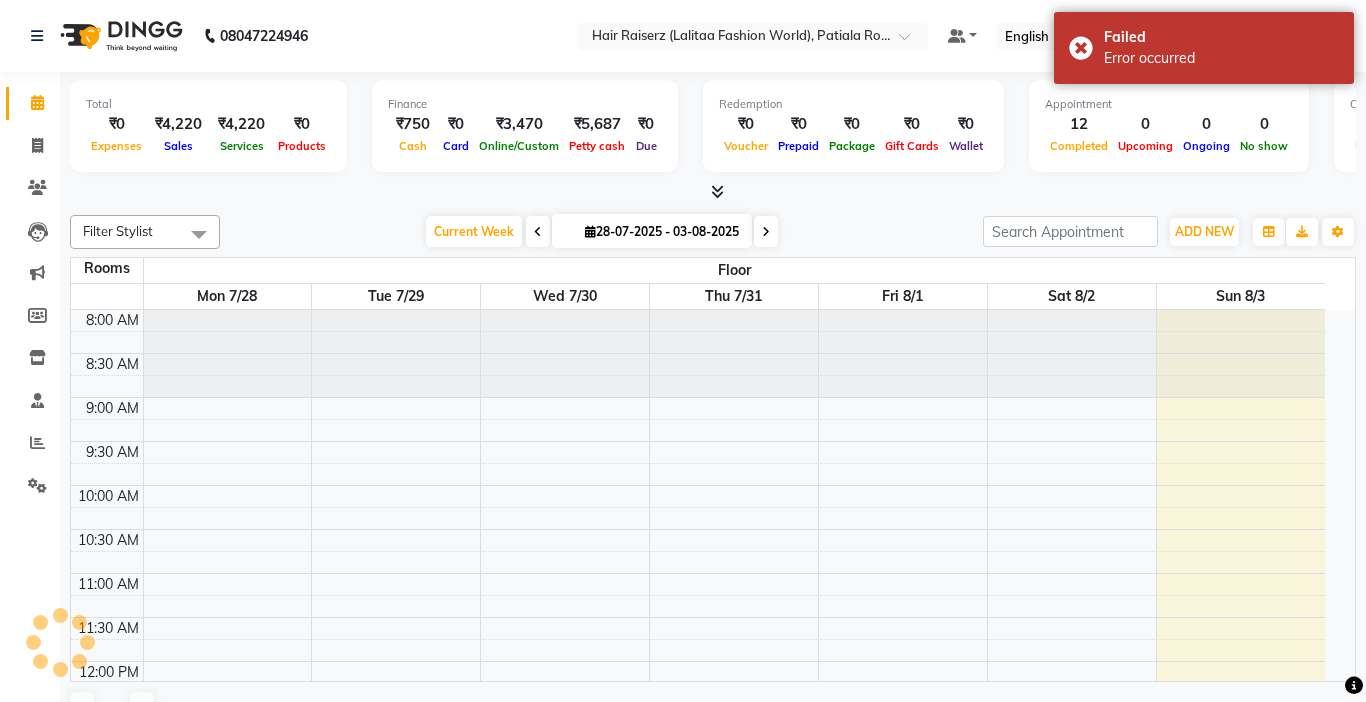 scroll, scrollTop: 0, scrollLeft: 0, axis: both 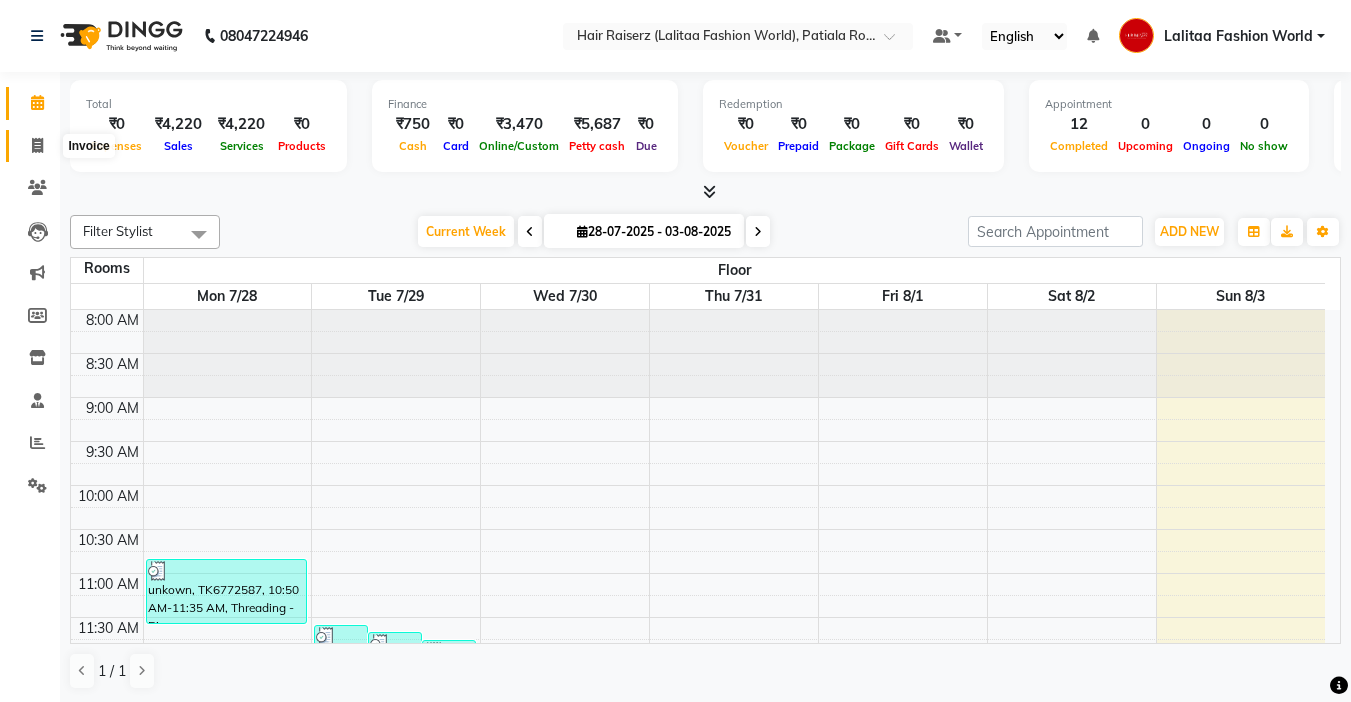click 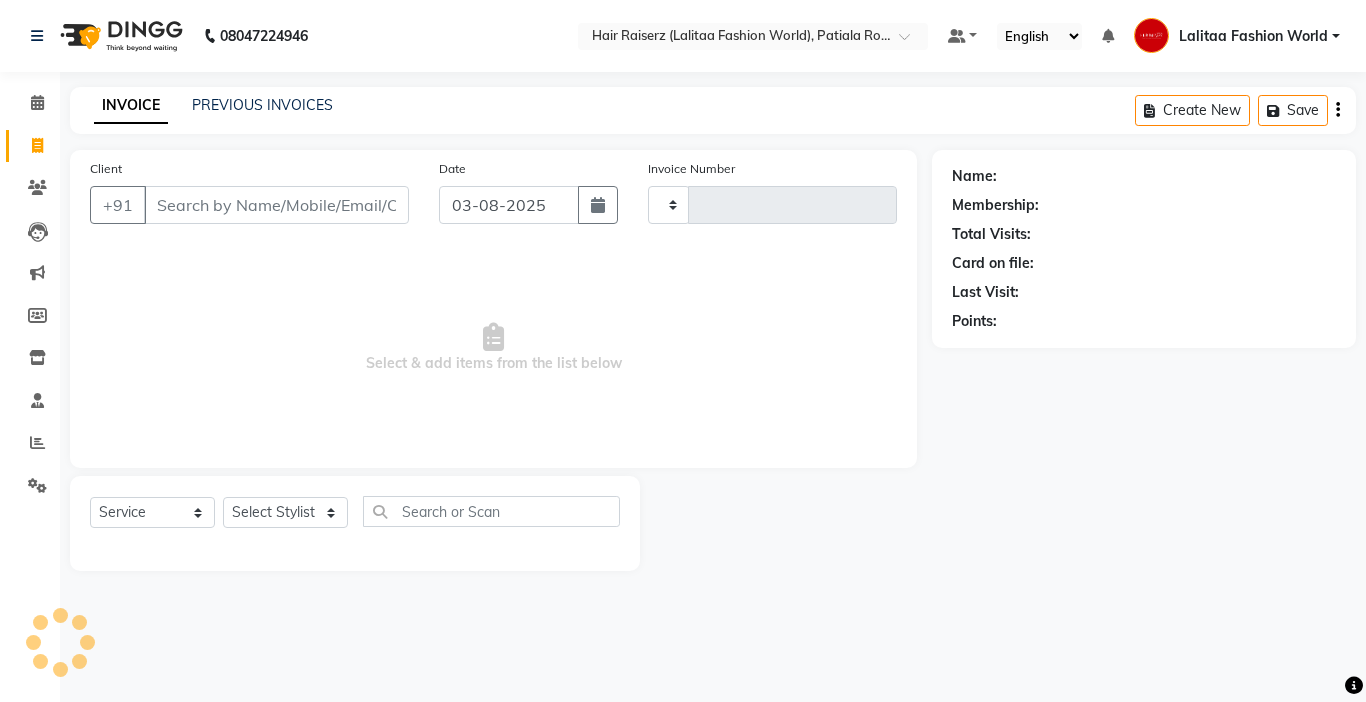 type on "0854" 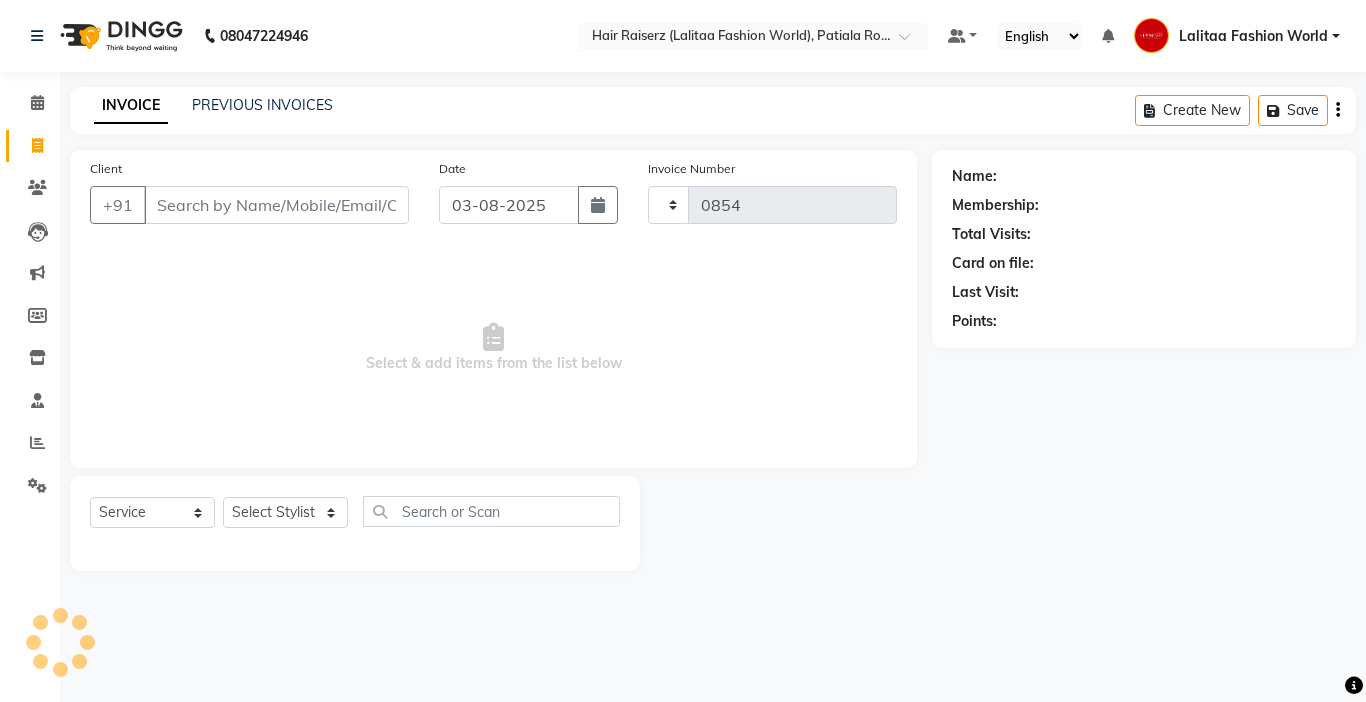 select on "7098" 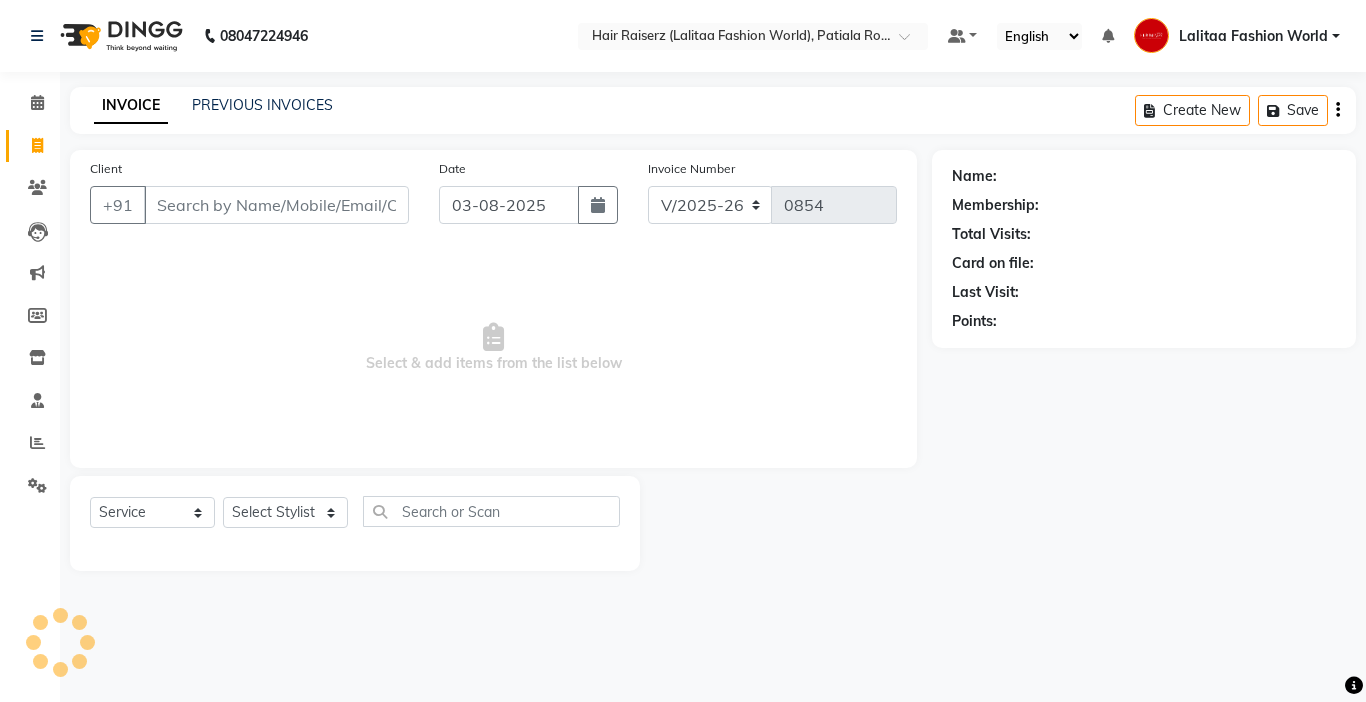 click on "Client" at bounding box center [276, 205] 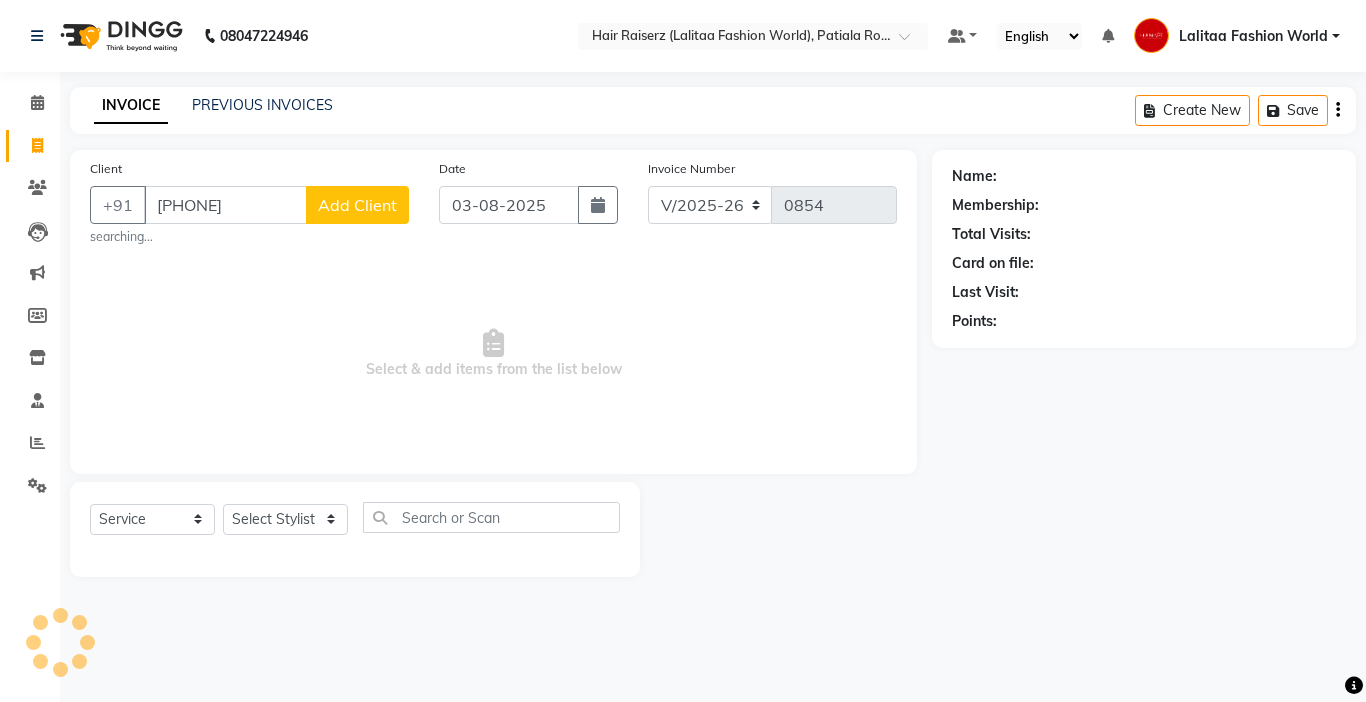 type on "[PHONE]" 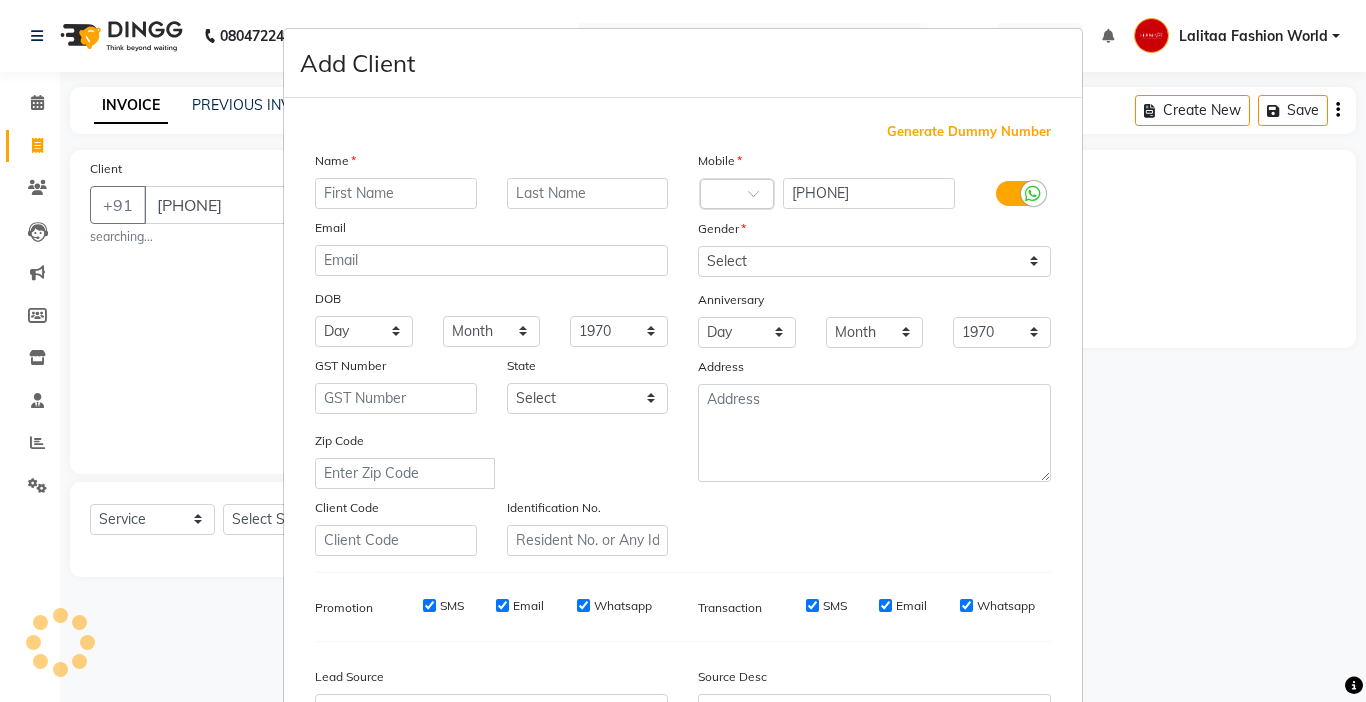 click at bounding box center (396, 193) 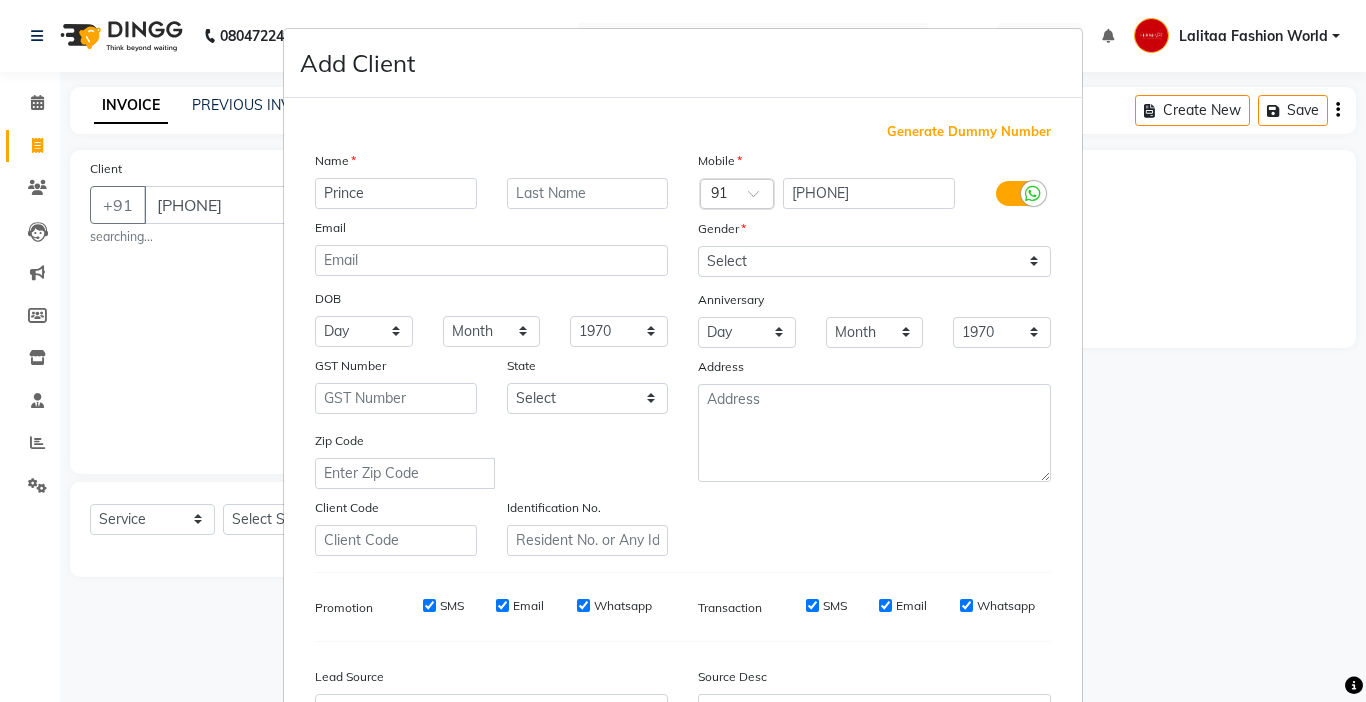 type on "Prince" 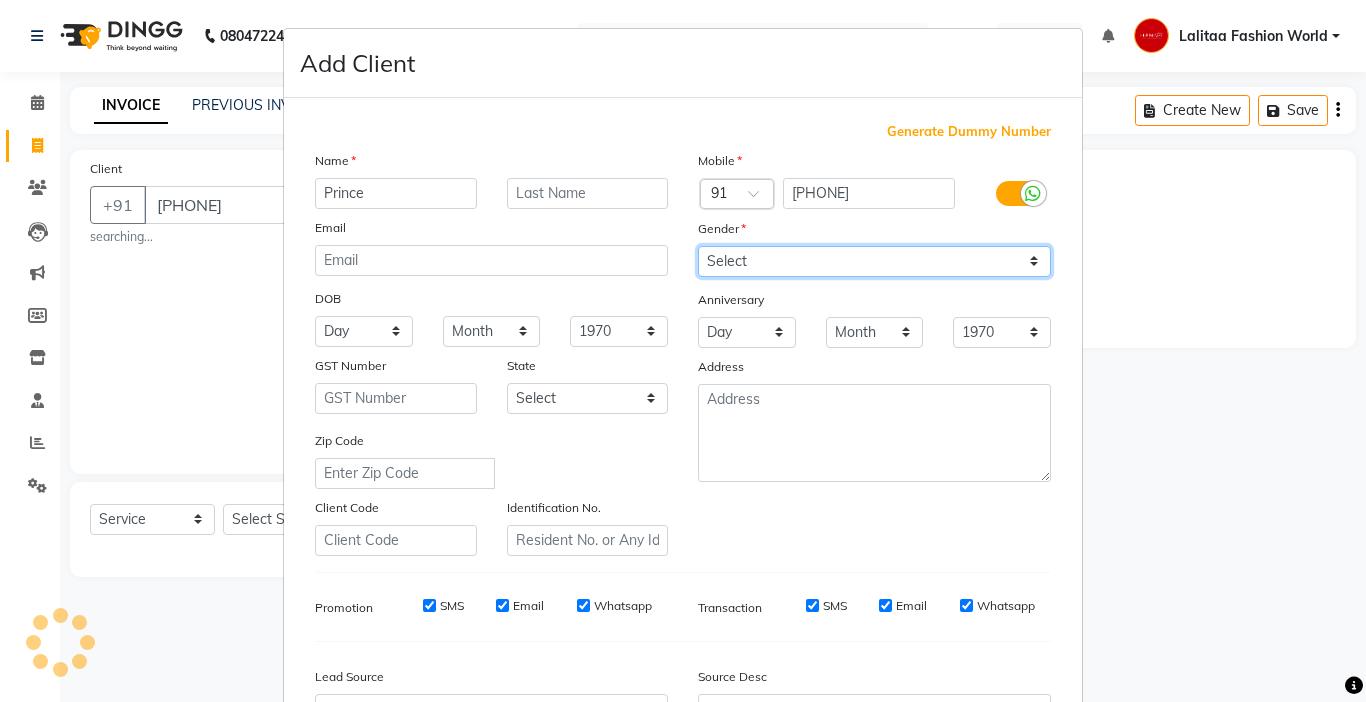 click on "Select Male Female Other Prefer Not To Say" at bounding box center (874, 261) 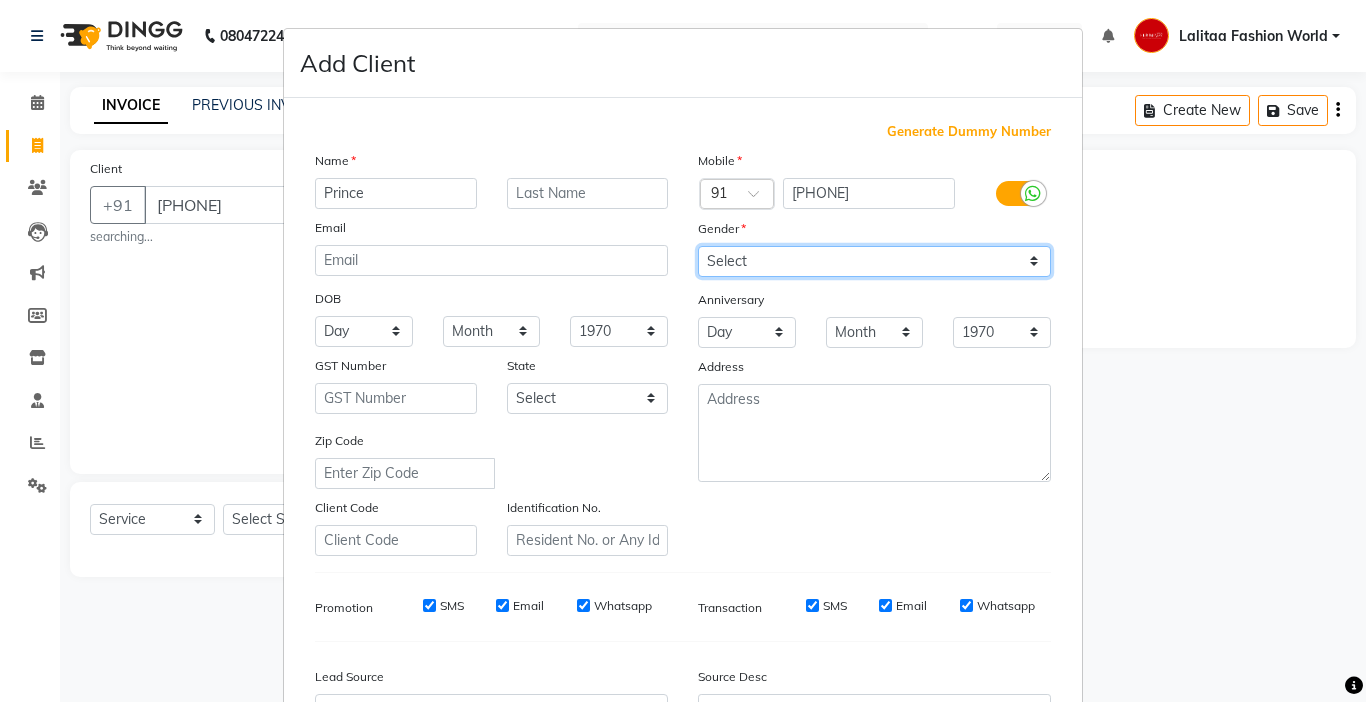 select on "male" 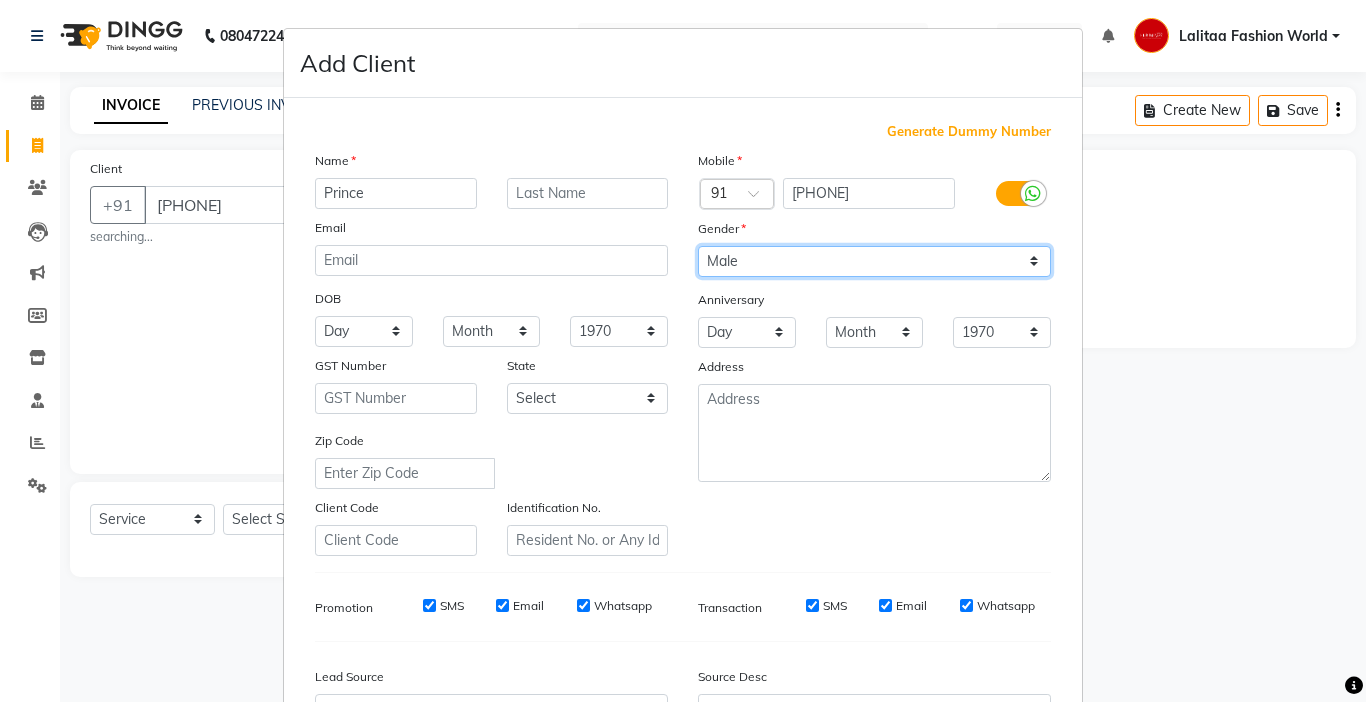 click on "Select Male Female Other Prefer Not To Say" at bounding box center [874, 261] 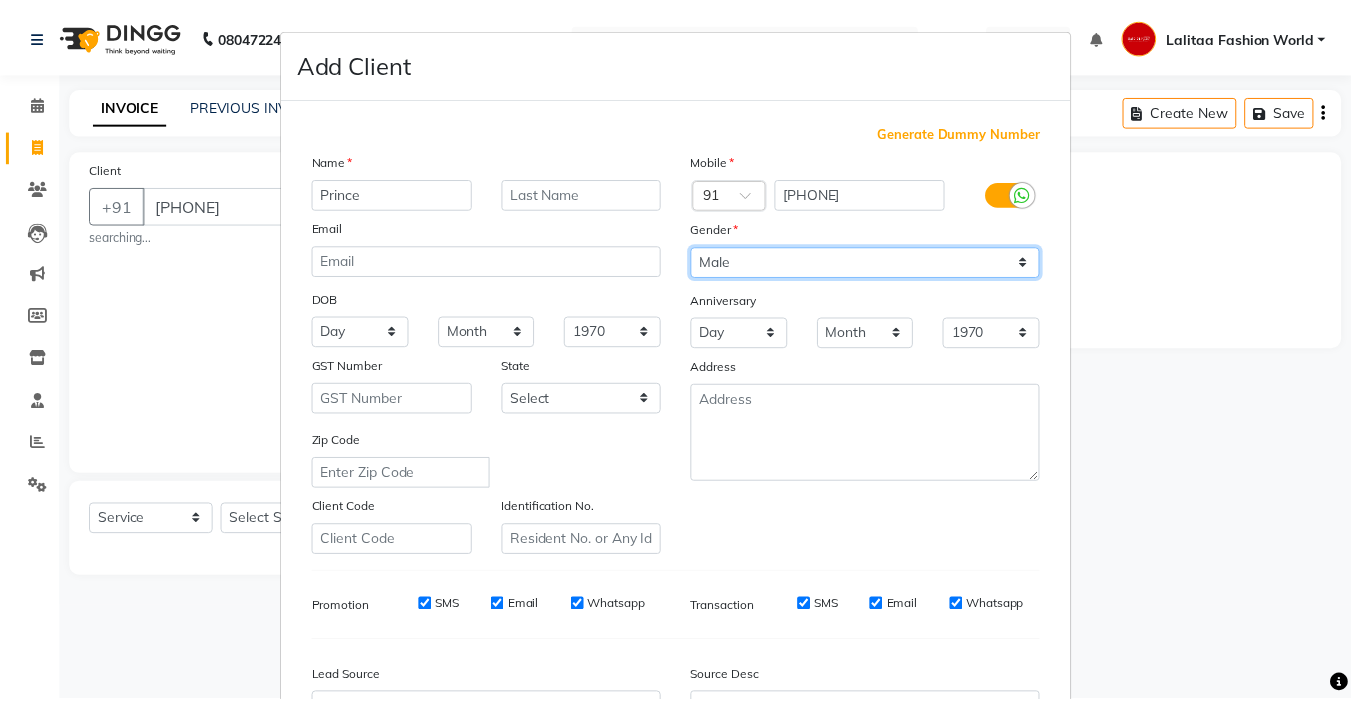 scroll, scrollTop: 221, scrollLeft: 0, axis: vertical 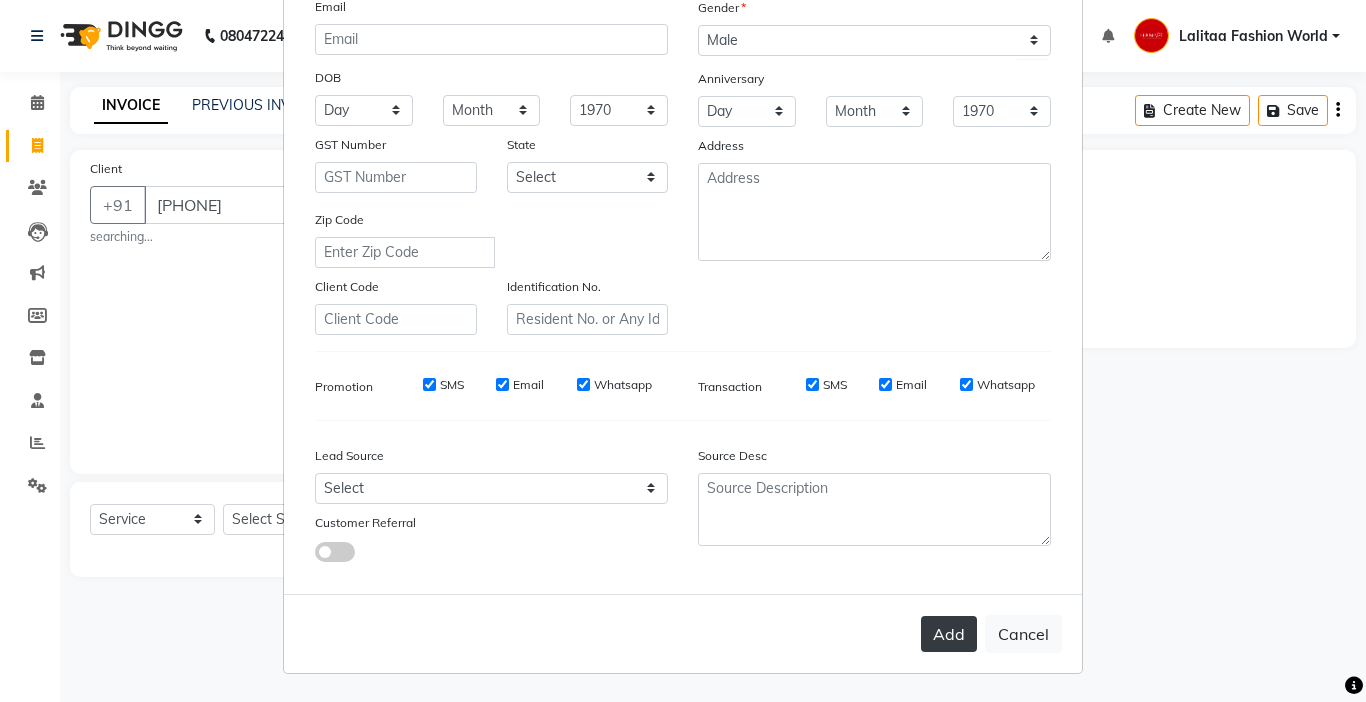 click on "Add" at bounding box center (949, 634) 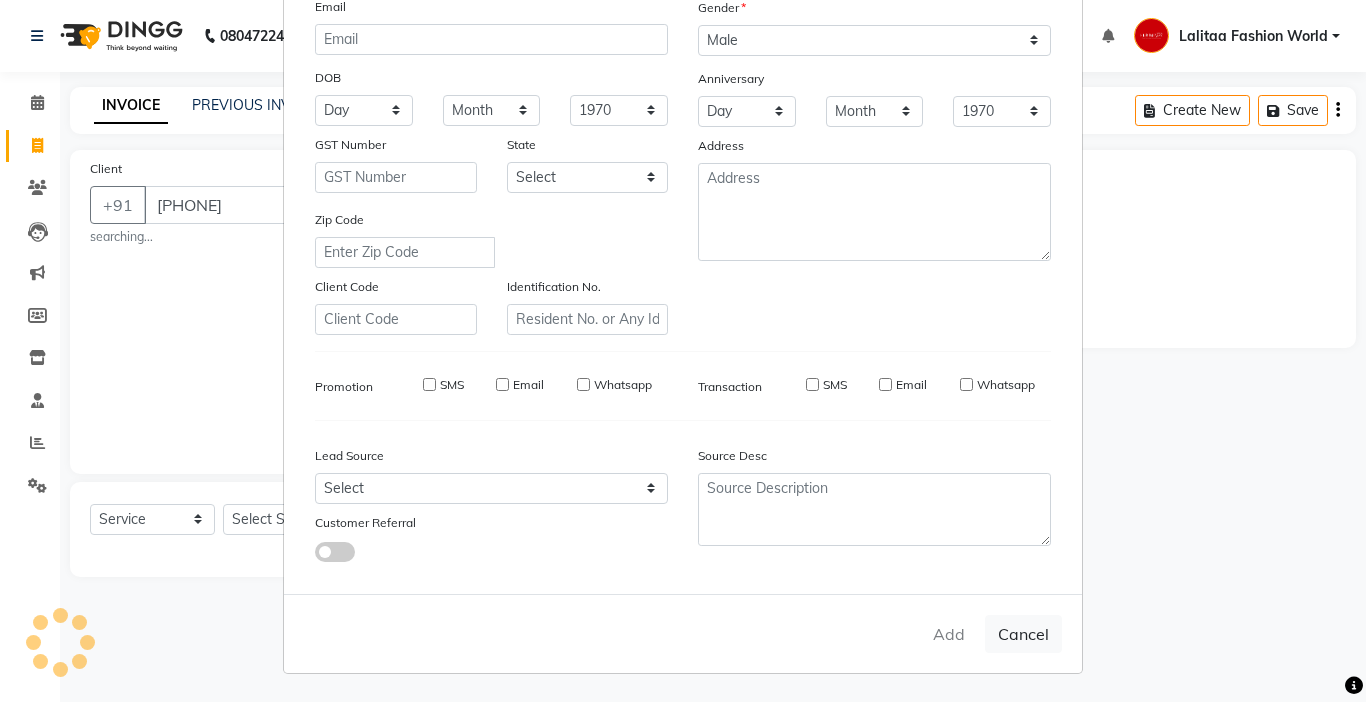 type 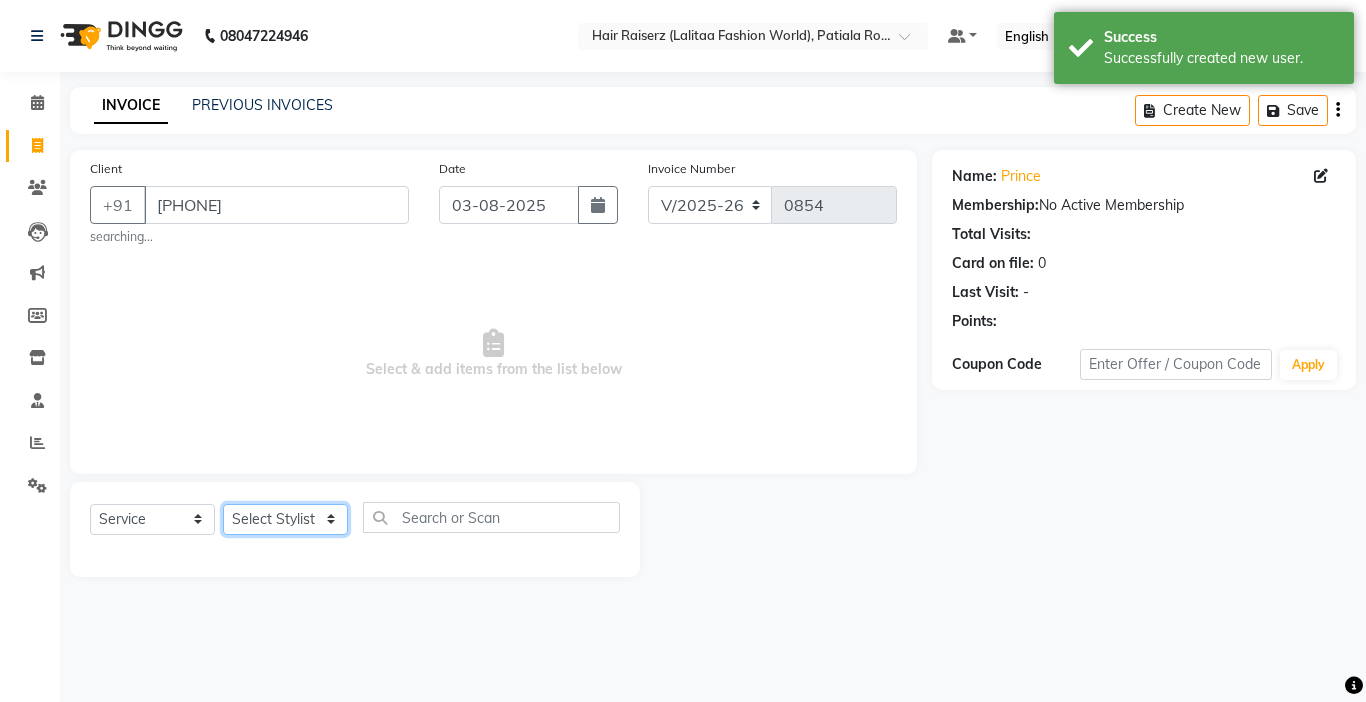 click on "Select Stylist Anukul counter sales kadar khan karam  Kuldeep  Lalitaa Fashion World Meenakshi Parul Pooja Prince  Sagar Sukhi Teena" 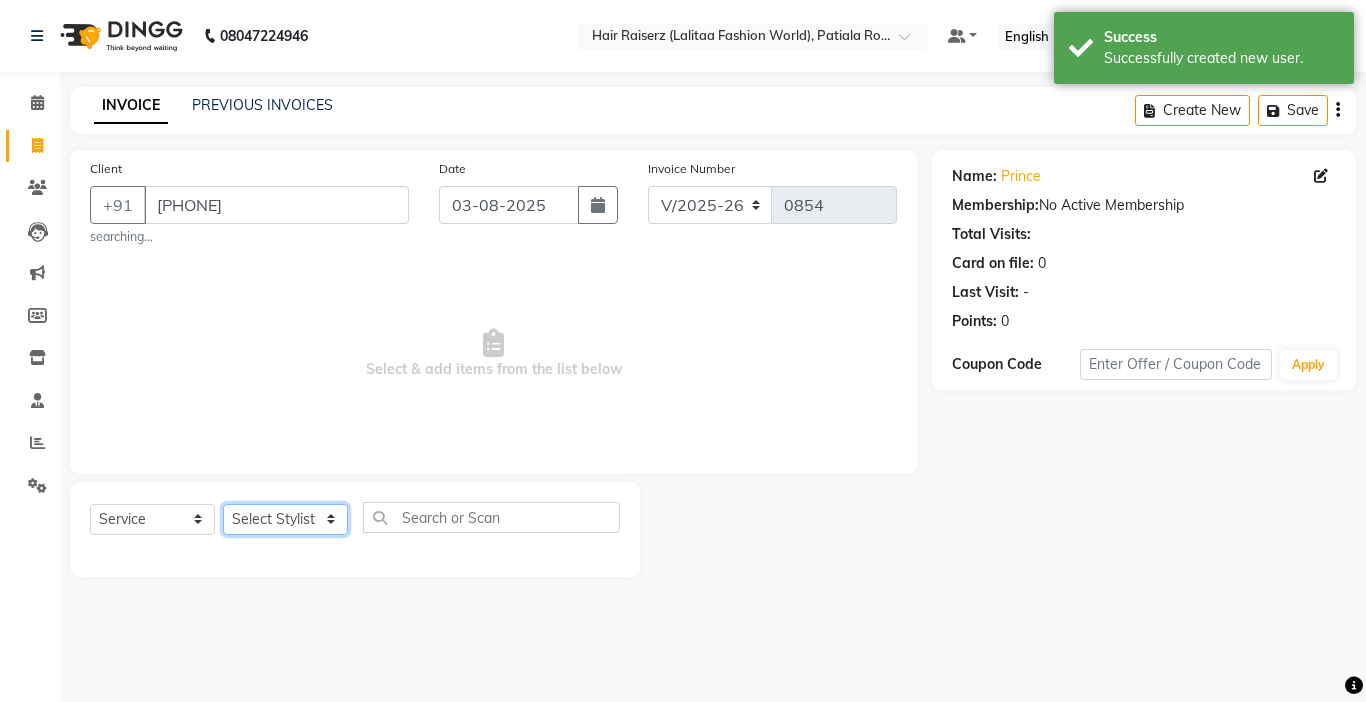 select on "67730" 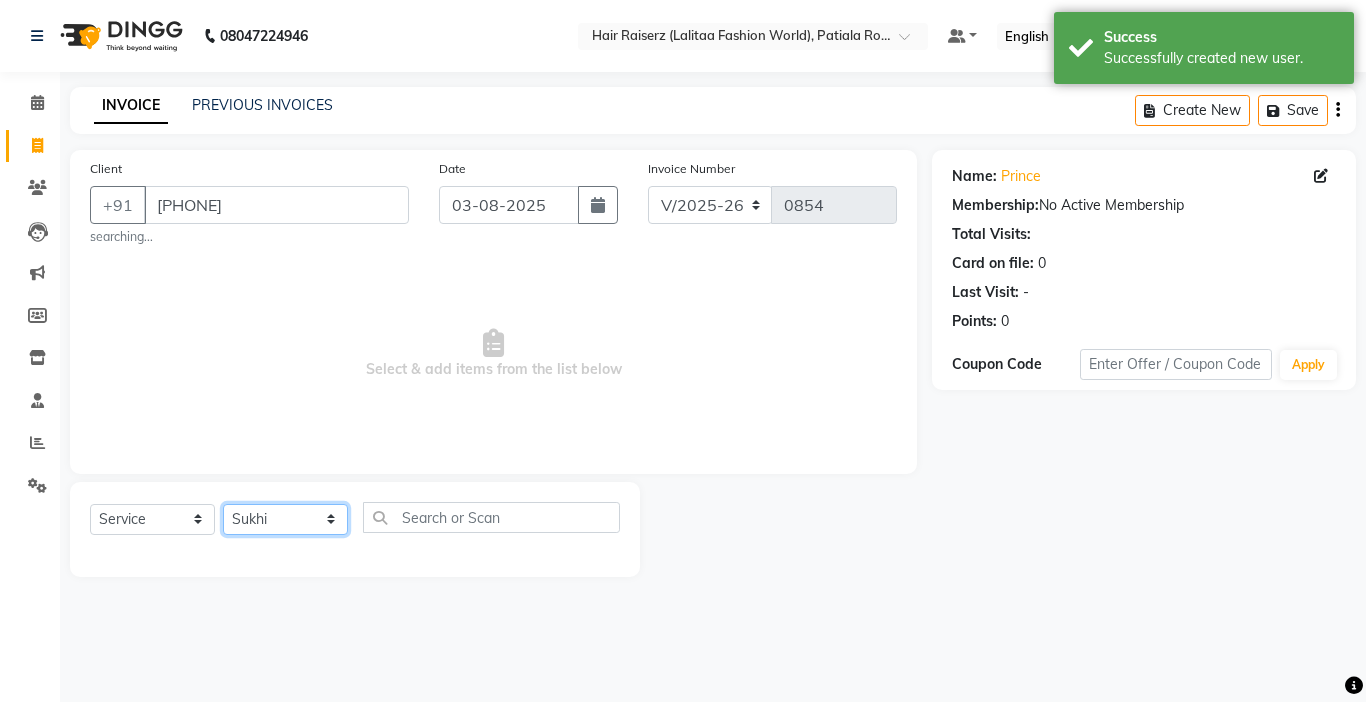 click on "Select Stylist Anukul counter sales kadar khan karam  Kuldeep  Lalitaa Fashion World Meenakshi Parul Pooja Prince  Sagar Sukhi Teena" 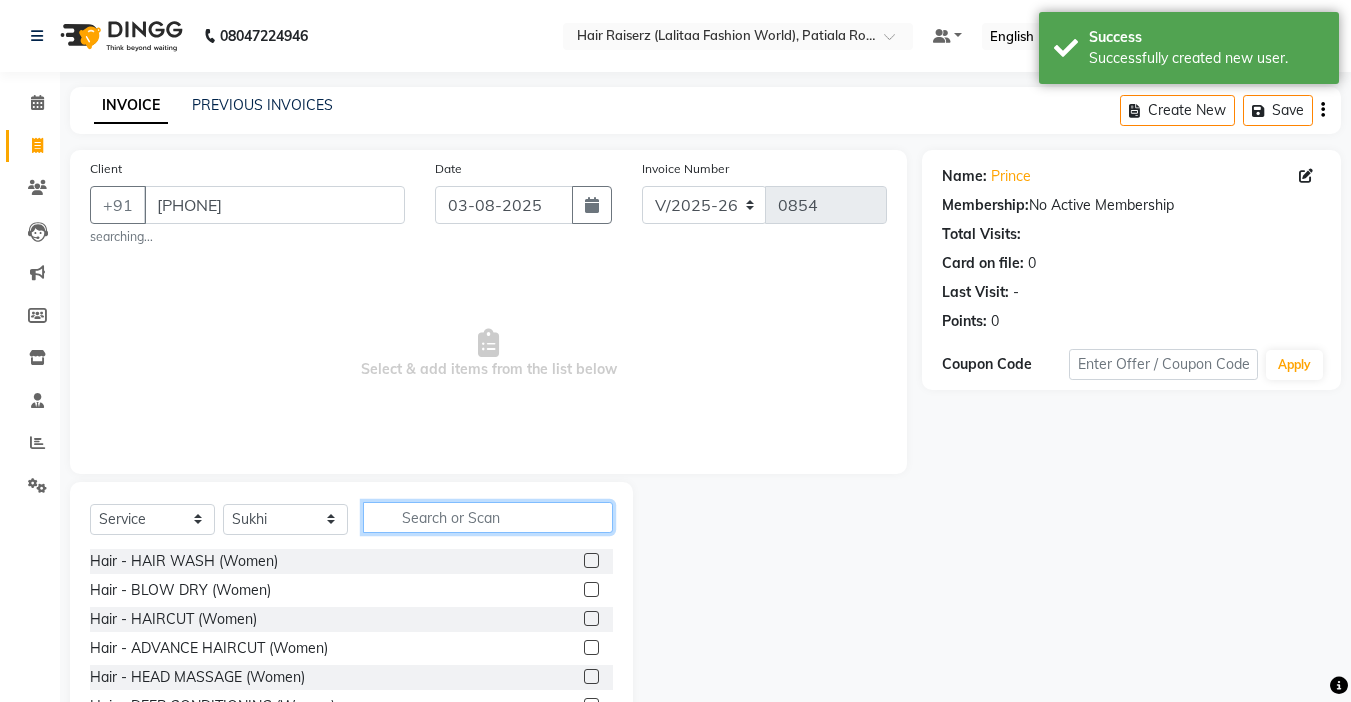 click 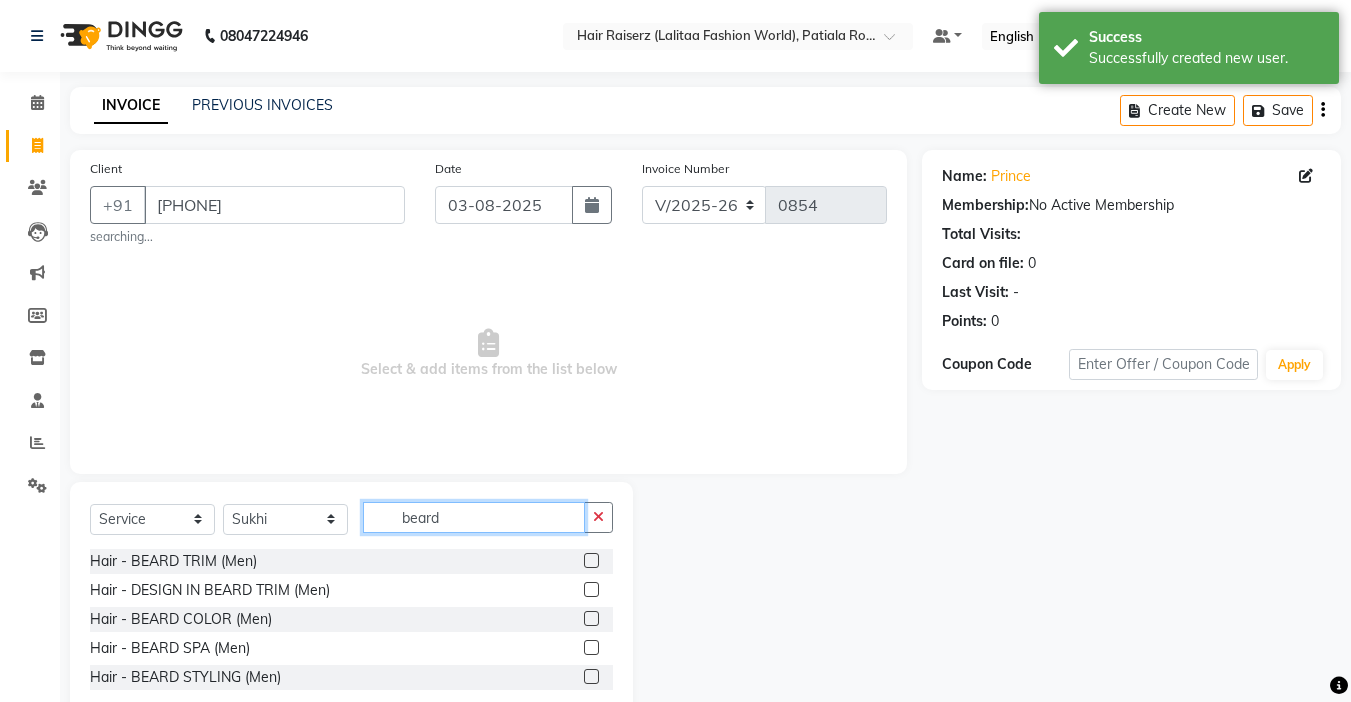 type on "beard" 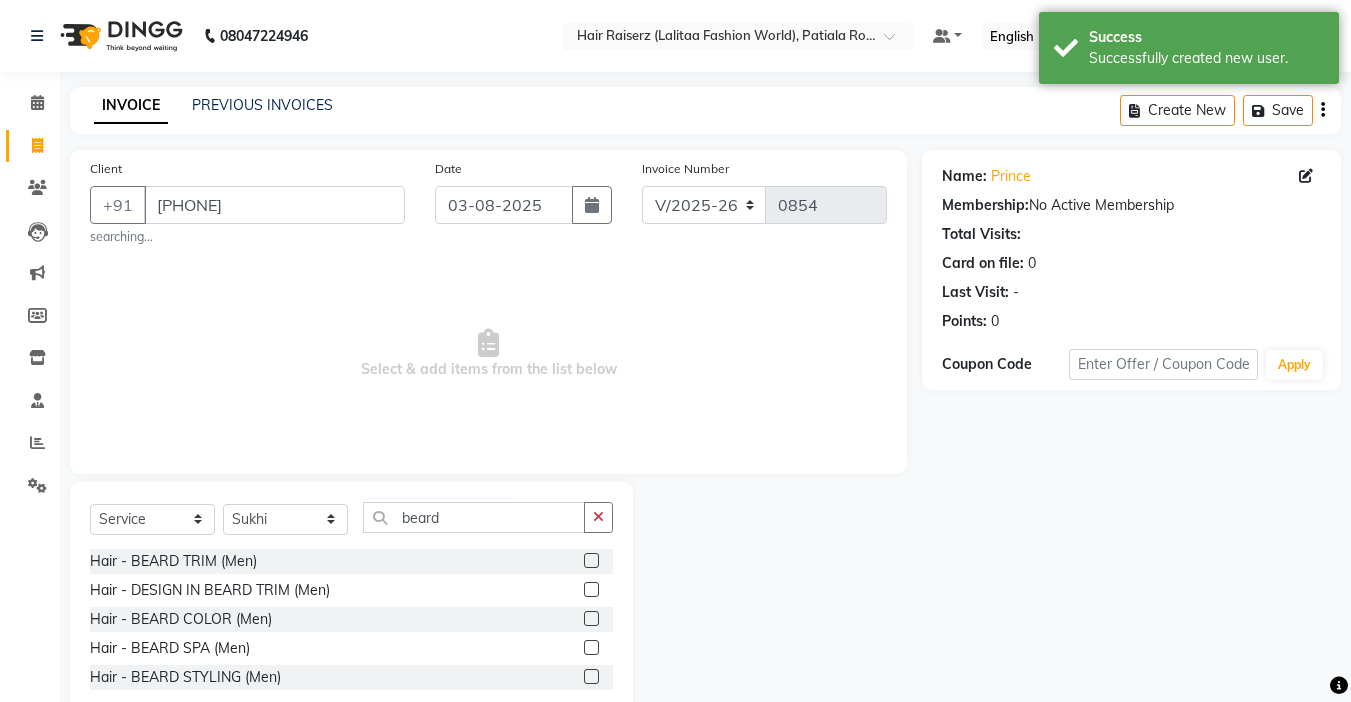 click 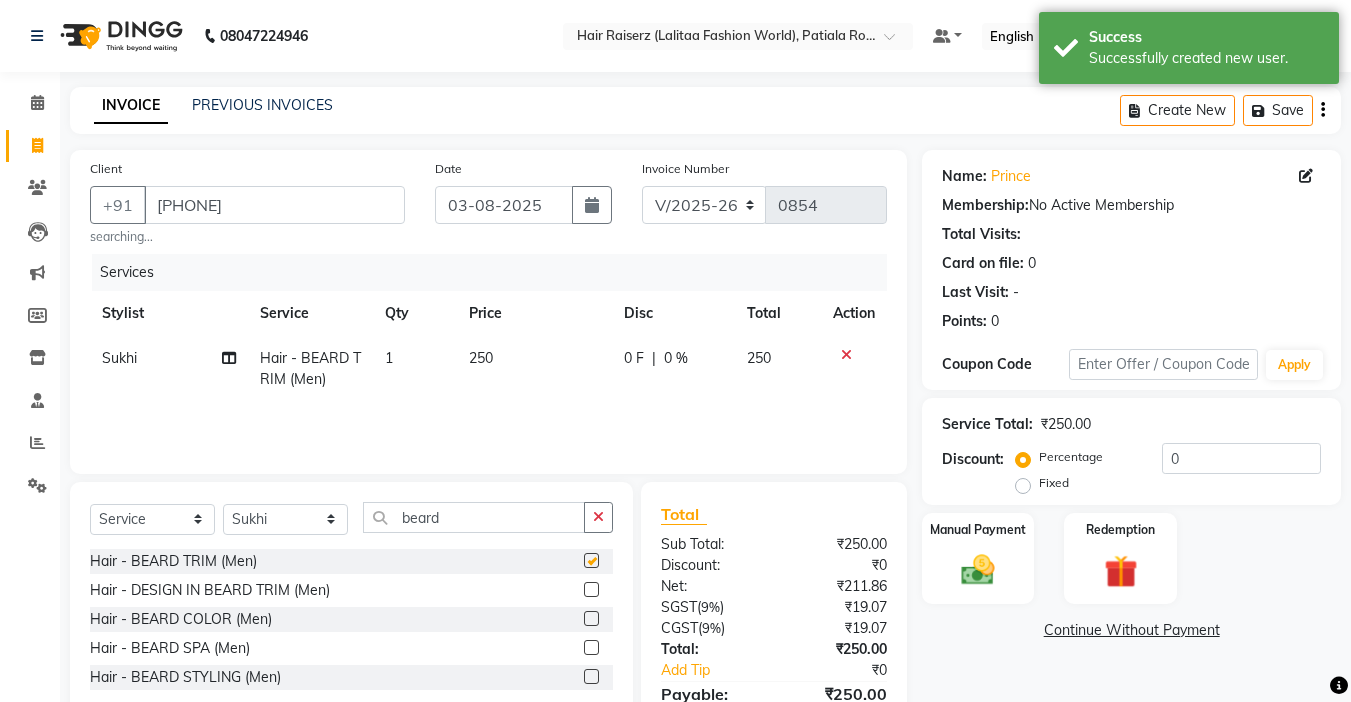 checkbox on "false" 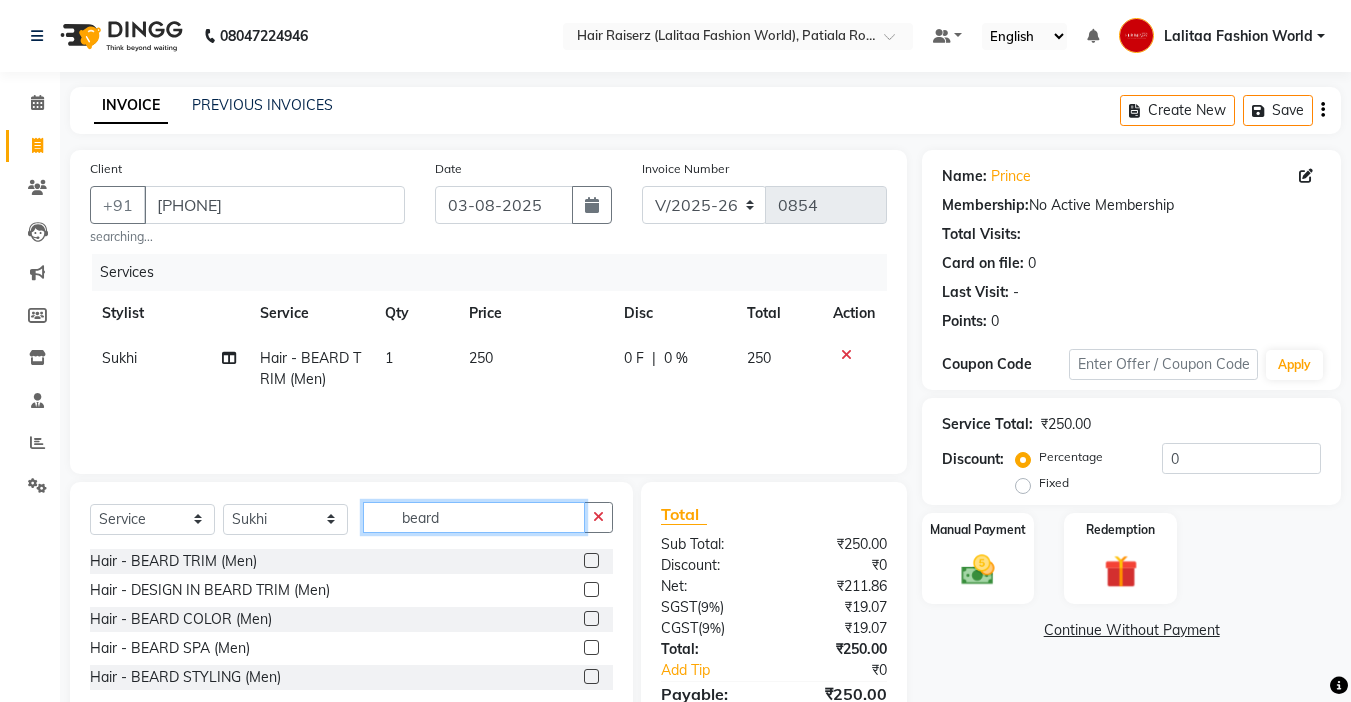 click on "beard" 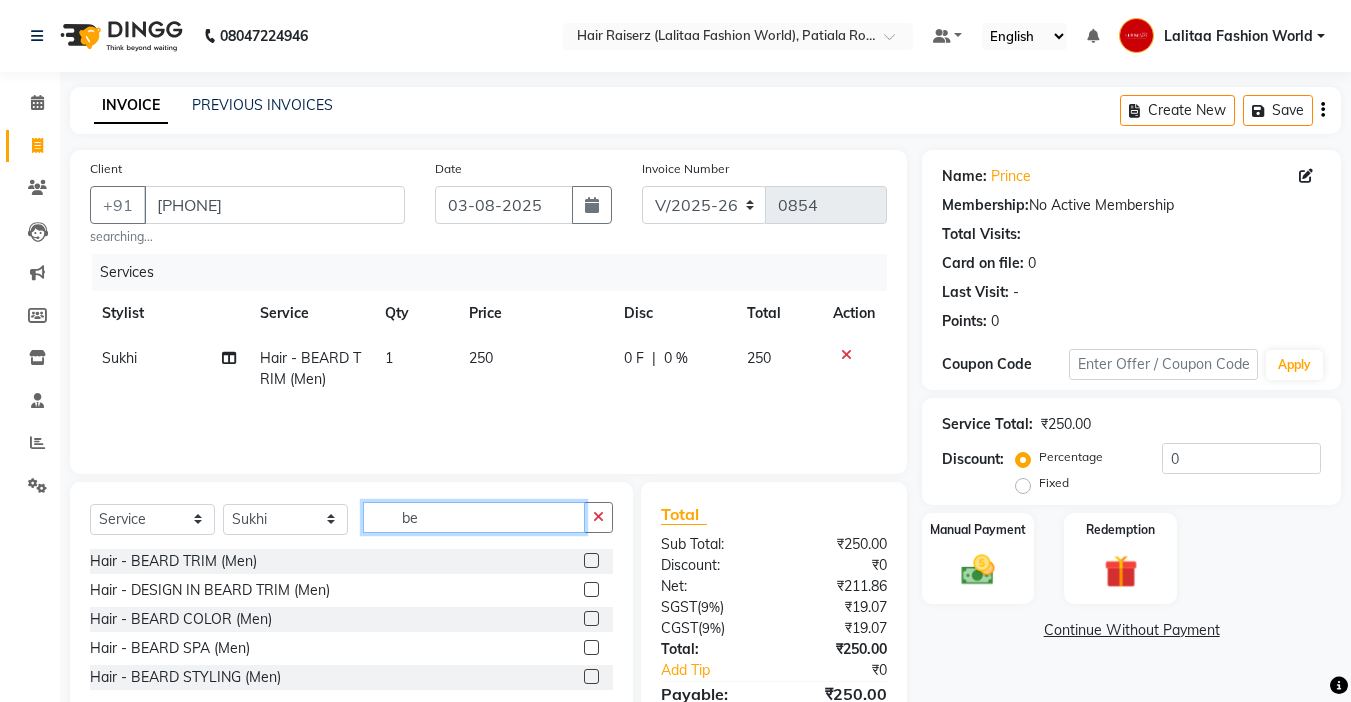 type on "b" 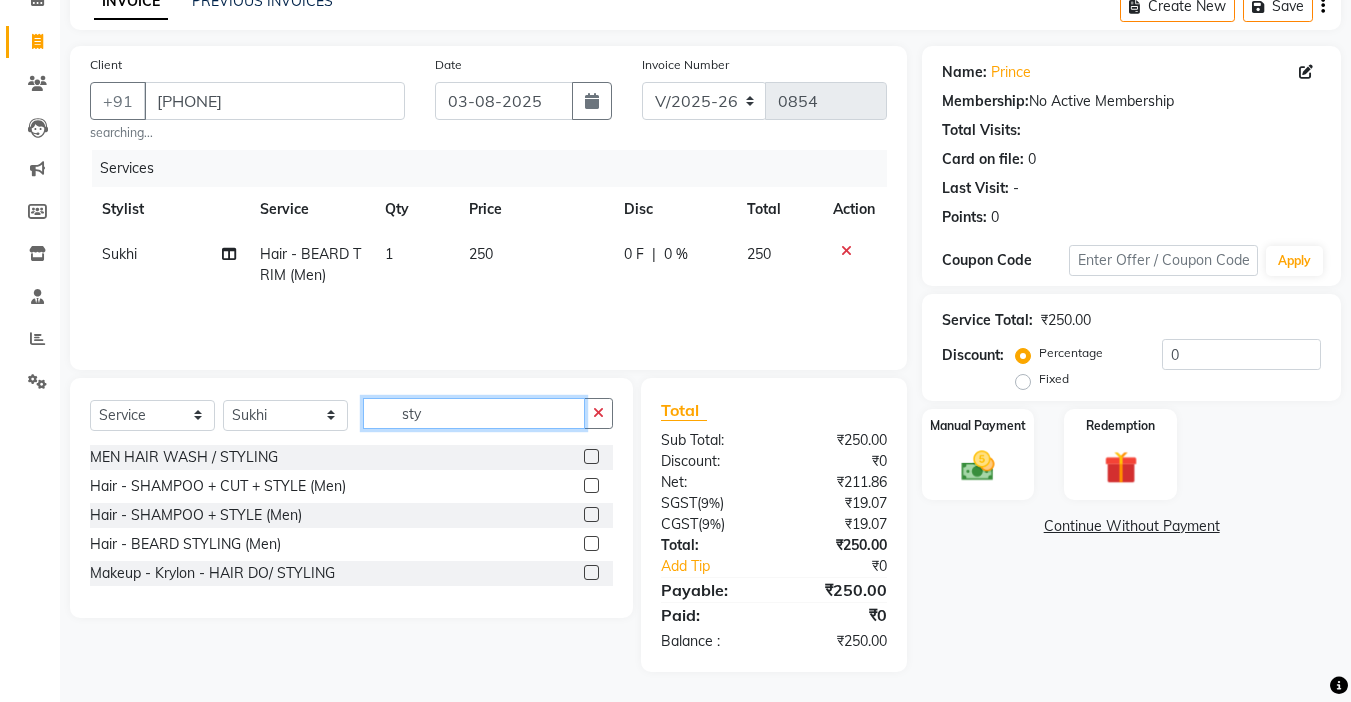 scroll, scrollTop: 20, scrollLeft: 0, axis: vertical 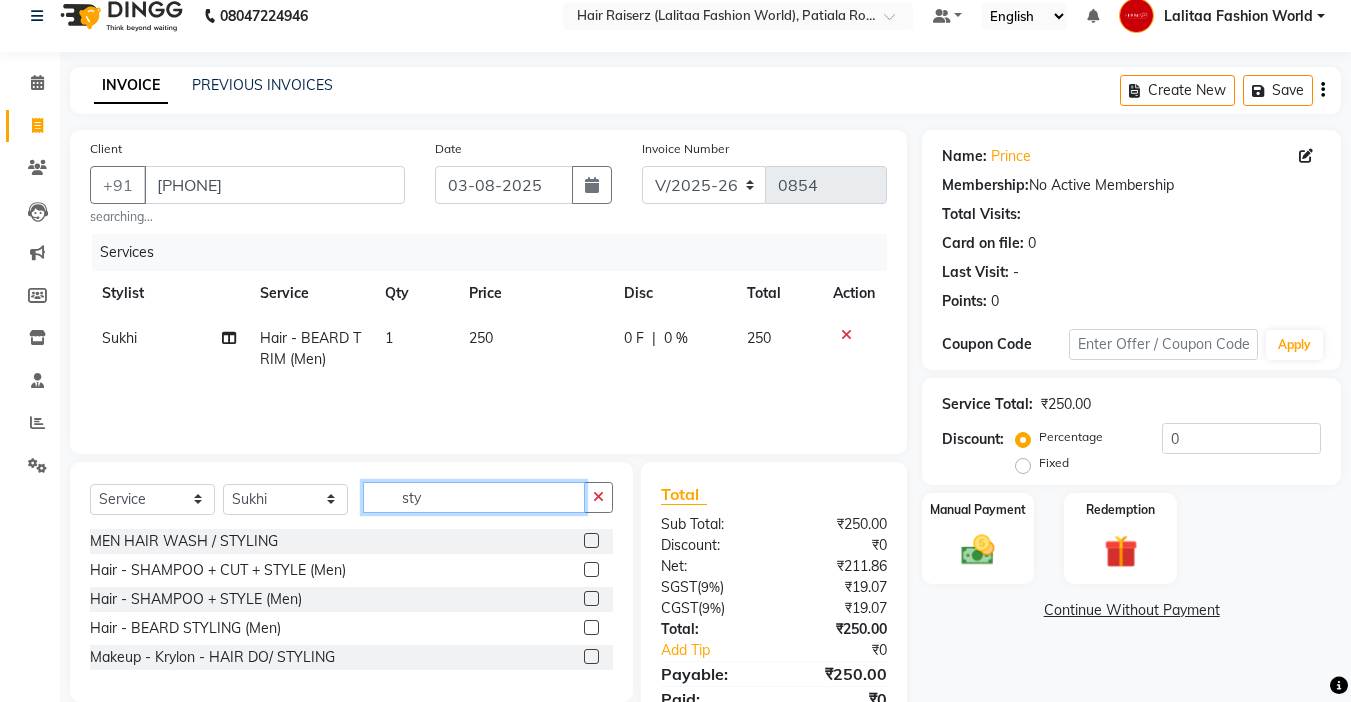 type on "sty" 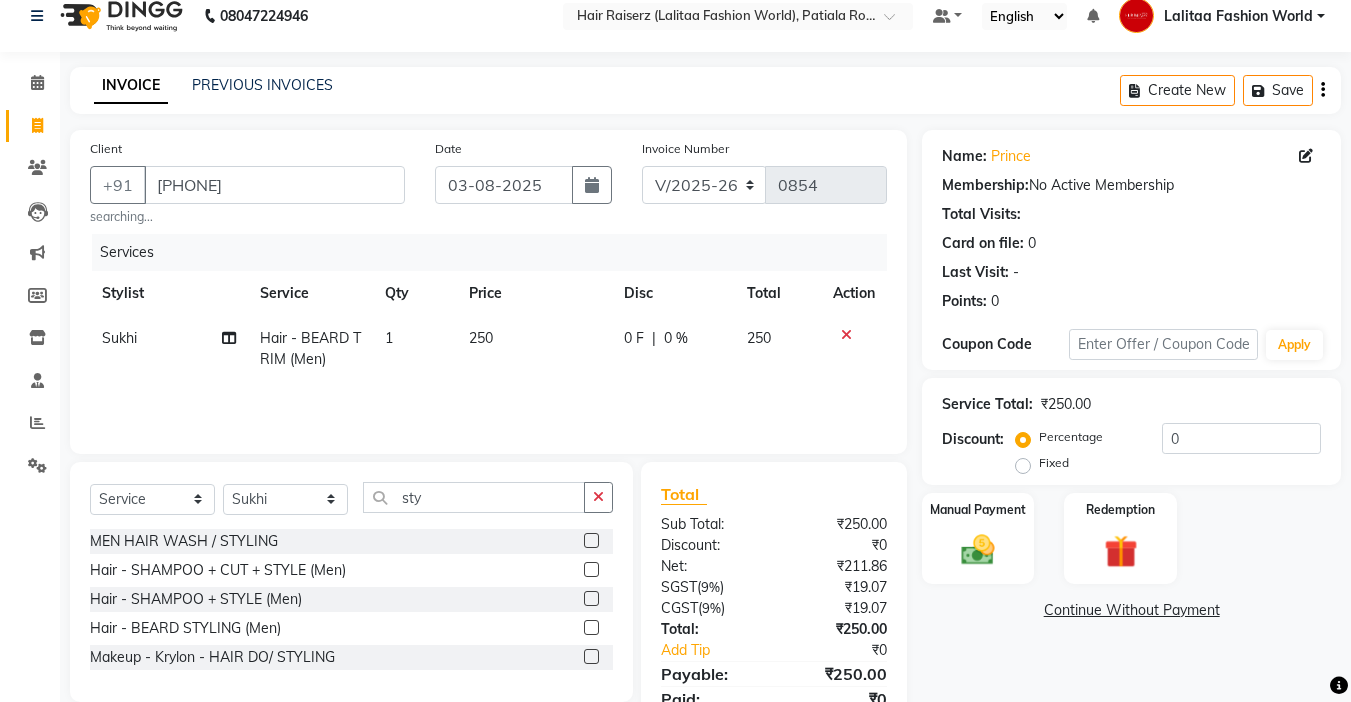 click 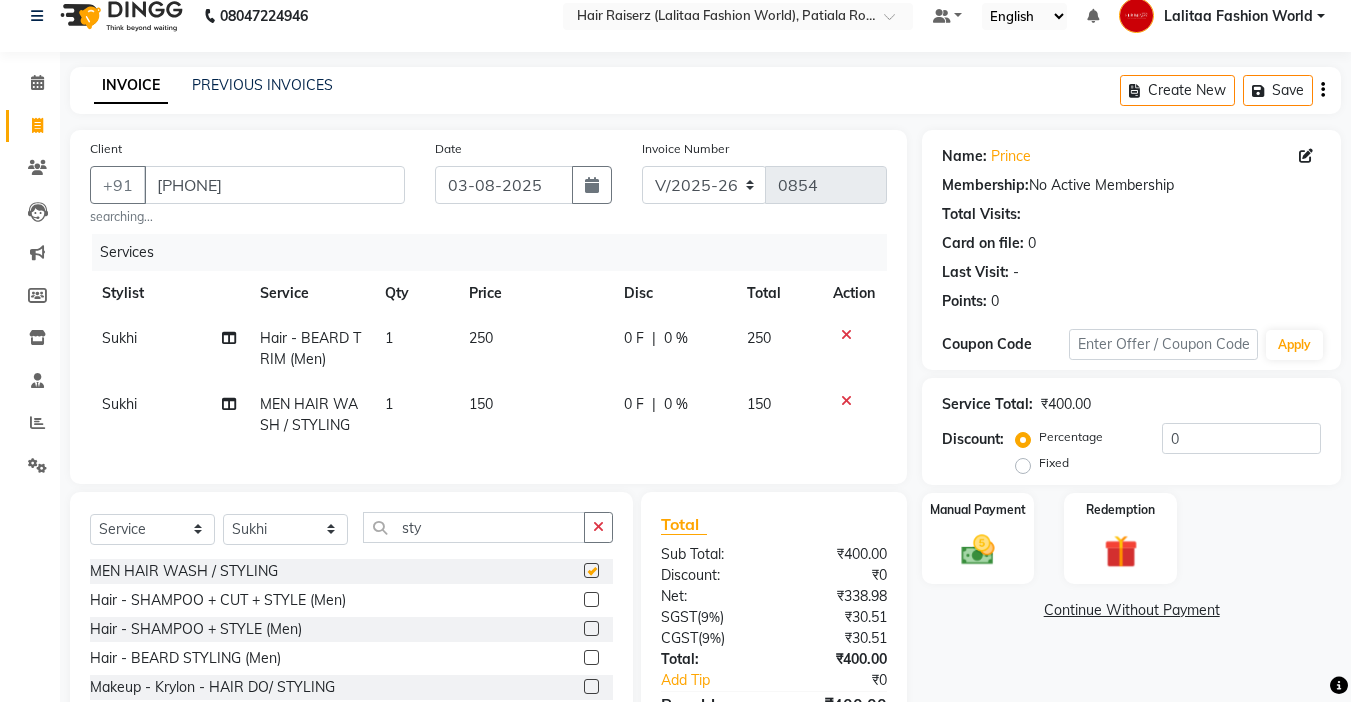 checkbox on "false" 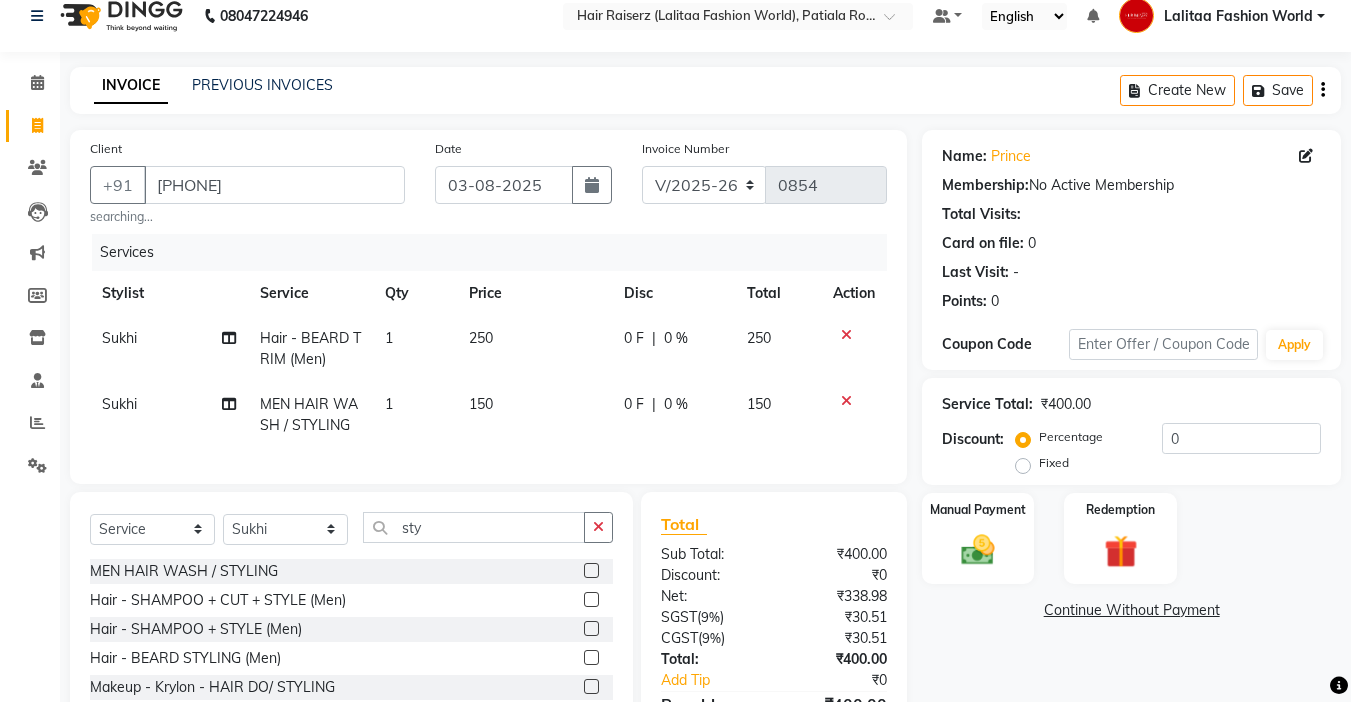click on "Select Service Product Membership Package Voucher Prepaid Gift Card Select Stylist Anukul counter sales [LAST] [LAST] Kuldeep Lalitaa Fashion World Meenakshi Parul Pooja Prince Sagar Sukhi Teena sty MEN HAIR WASH / STYLING Hair - SHAMPOO + CUT + STYLE (Men) Hair - SHAMPOO + STYLE (Men) Hair - BEARD STYLING (Men) Makeup - Krylon - HAIR DO/ STYLING" 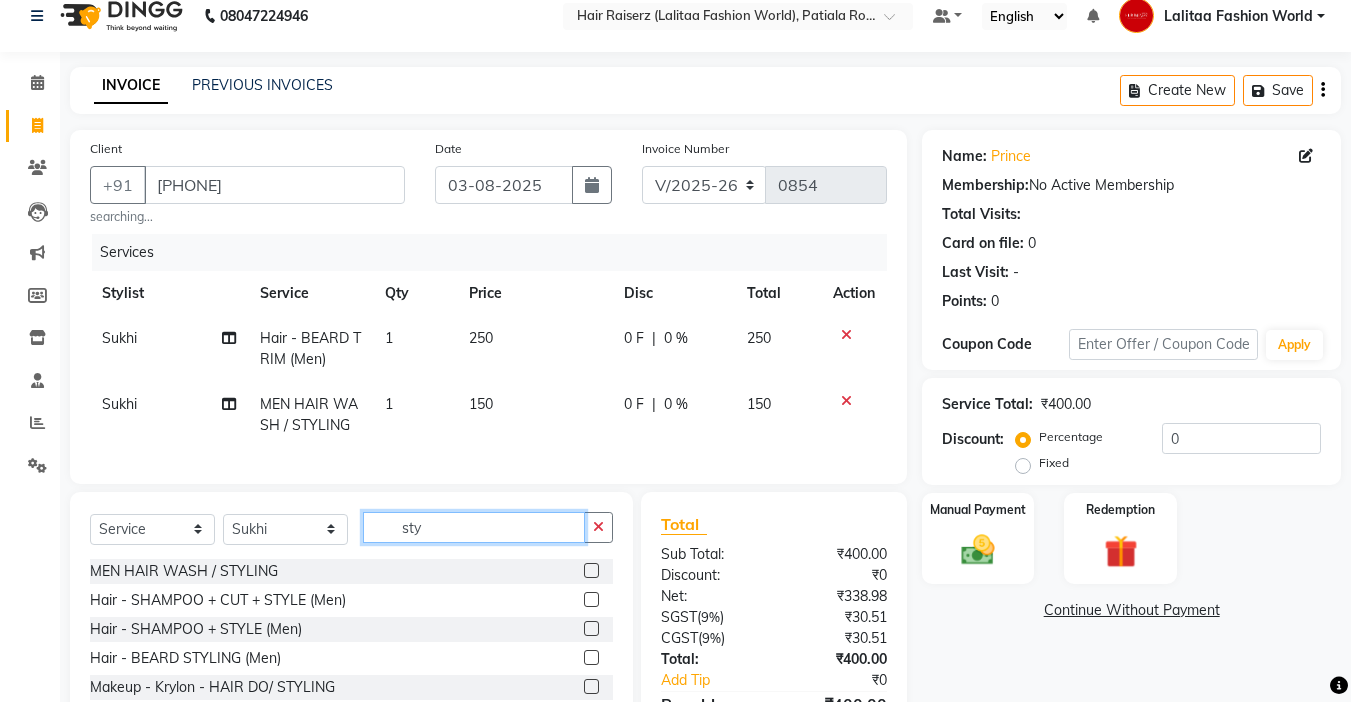 click on "sty" 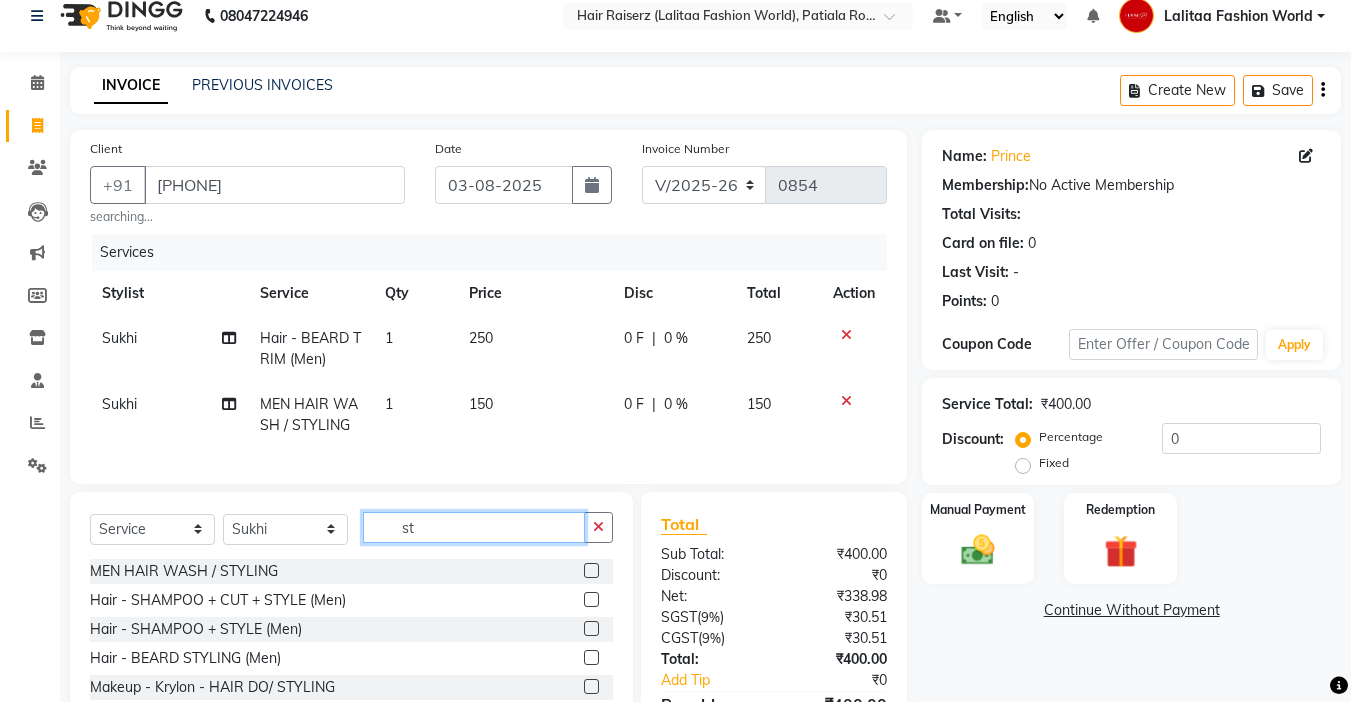 type on "s" 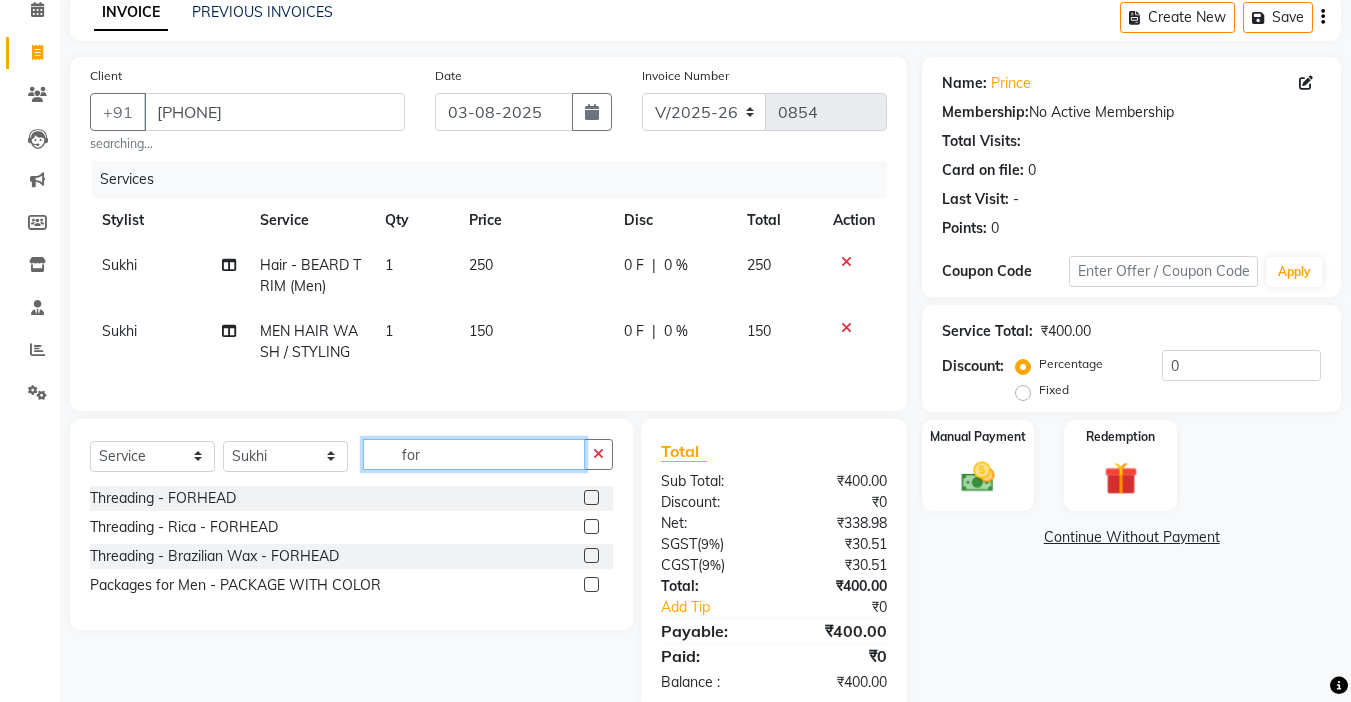 scroll, scrollTop: 94, scrollLeft: 0, axis: vertical 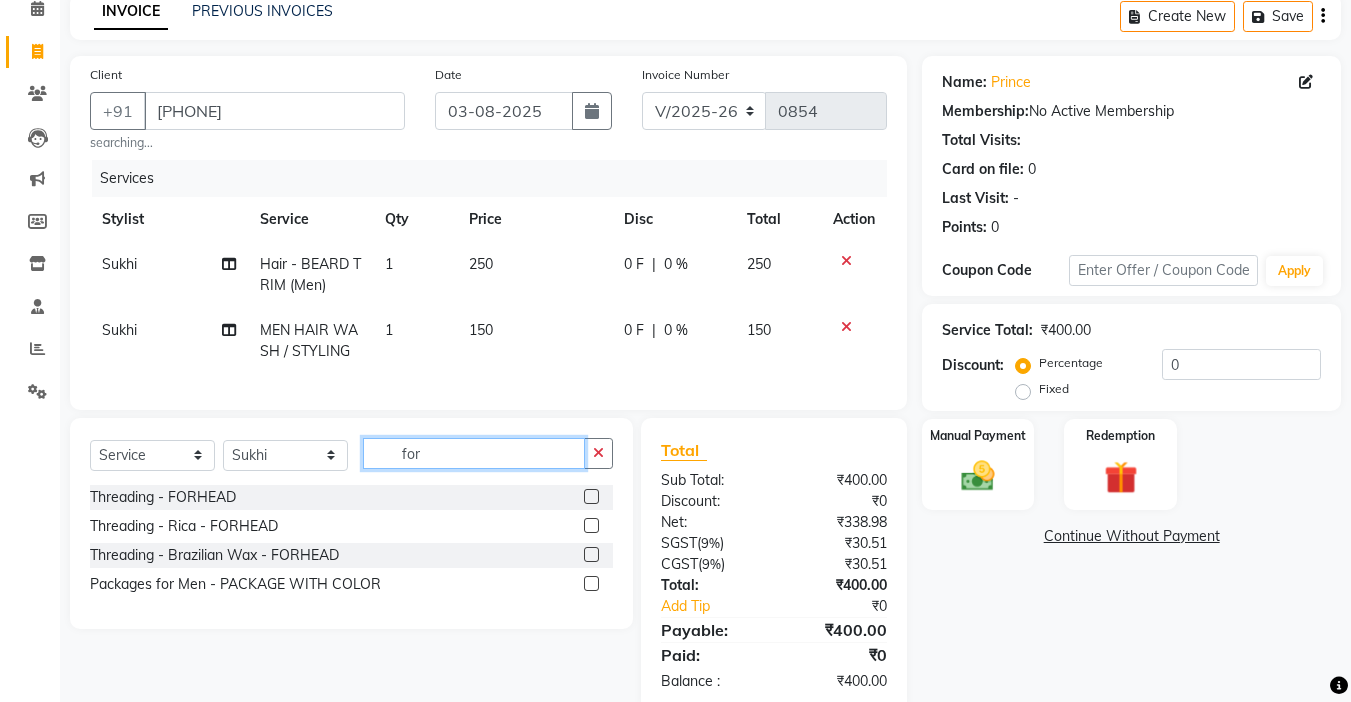 type on "for" 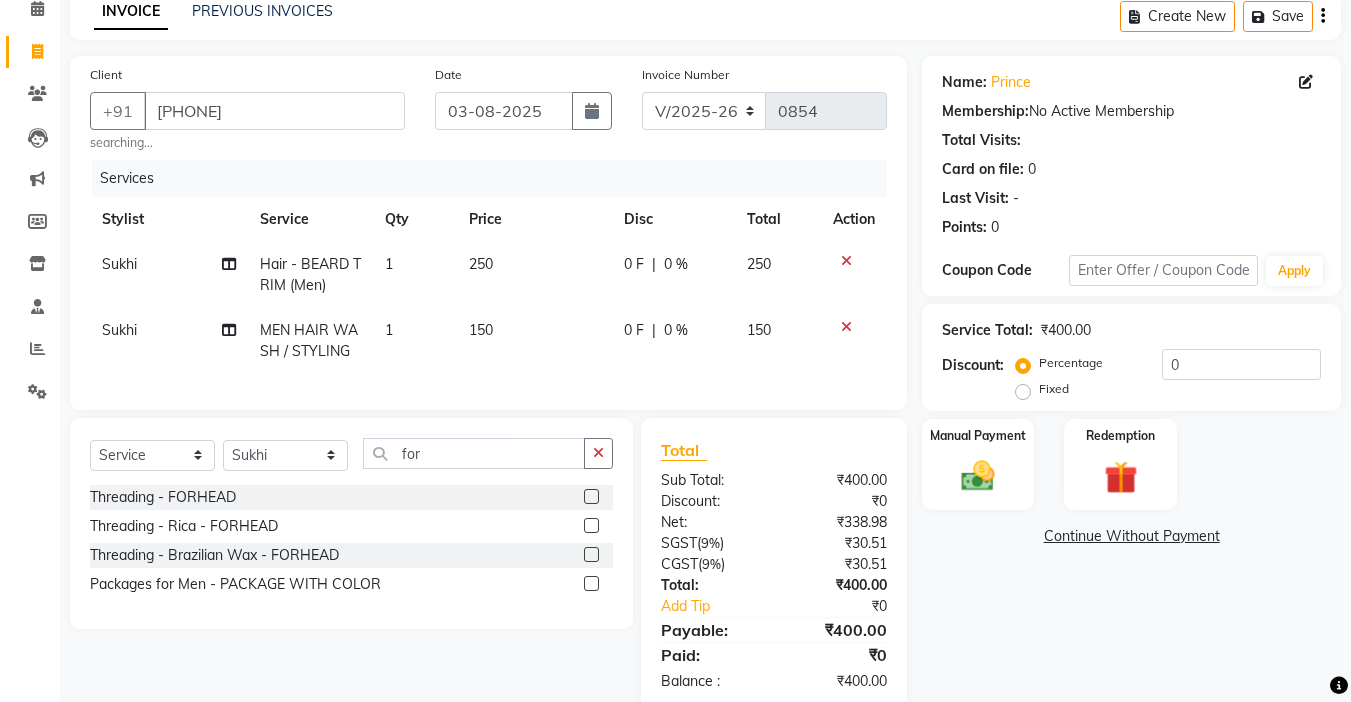 click 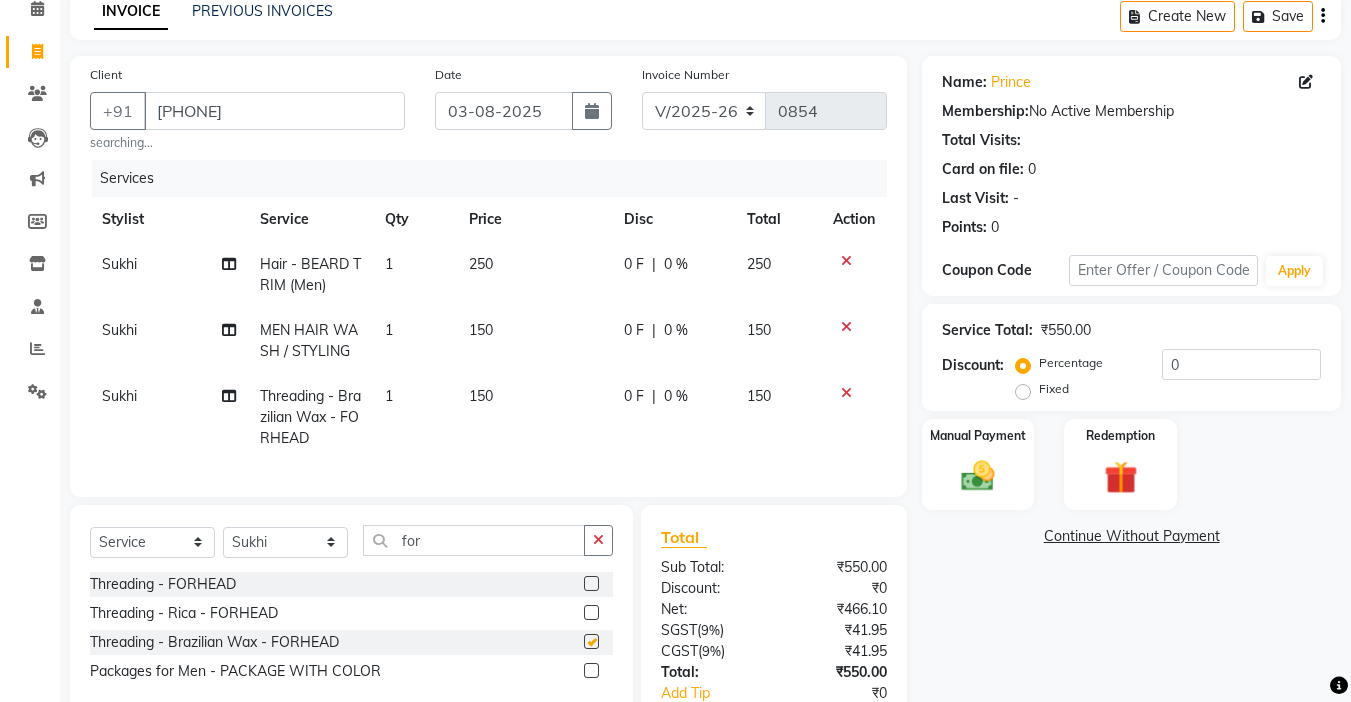 checkbox on "false" 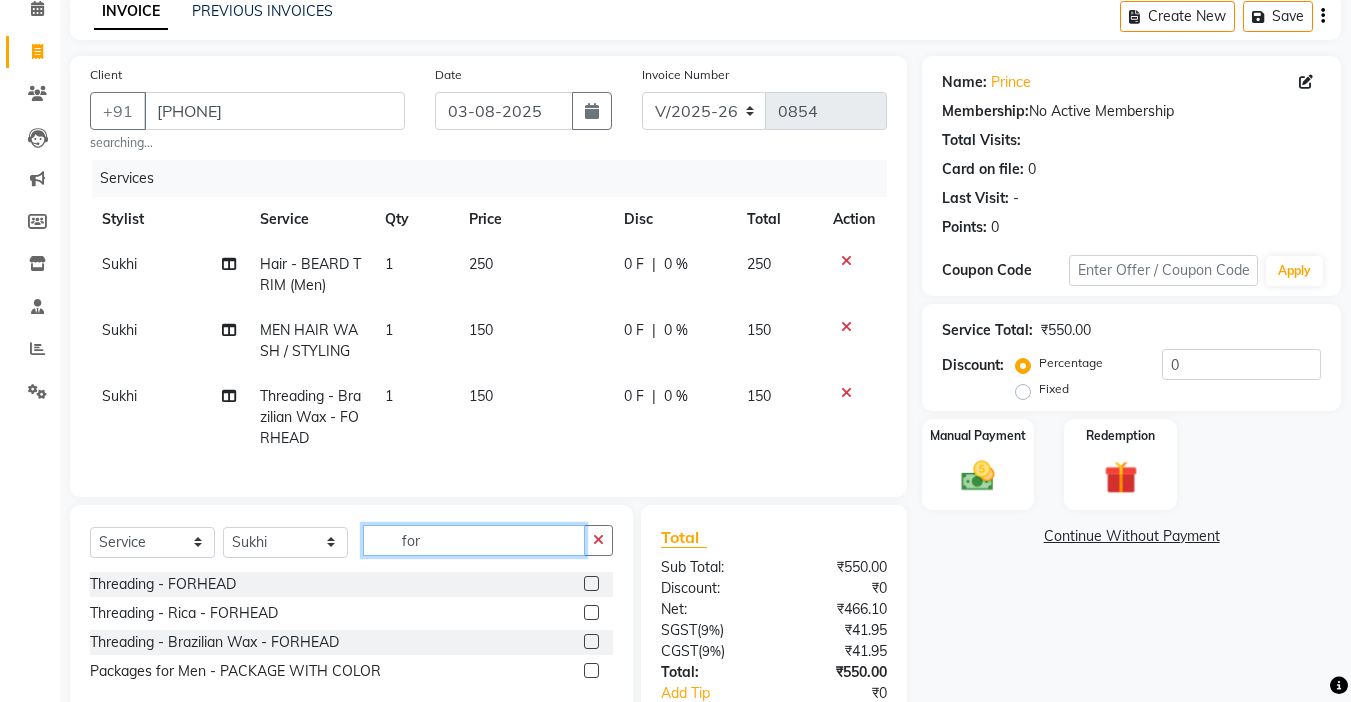 click on "for" 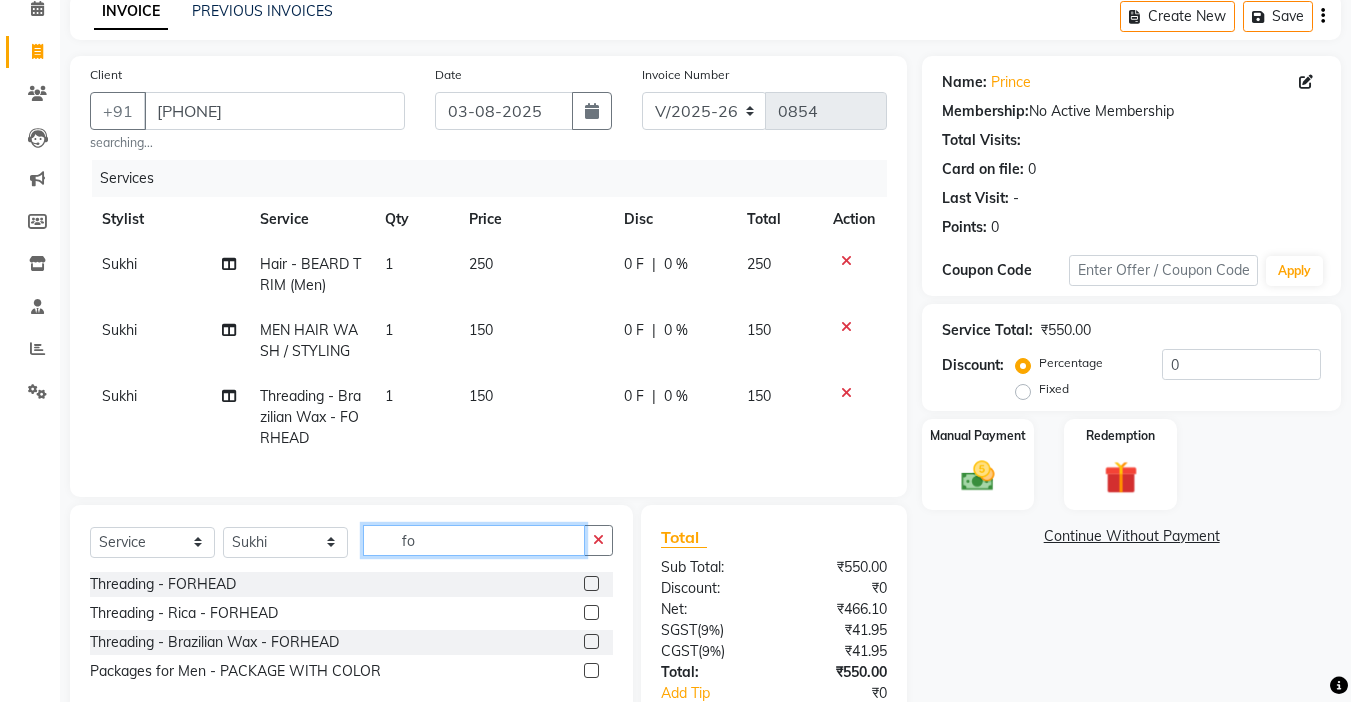 type on "f" 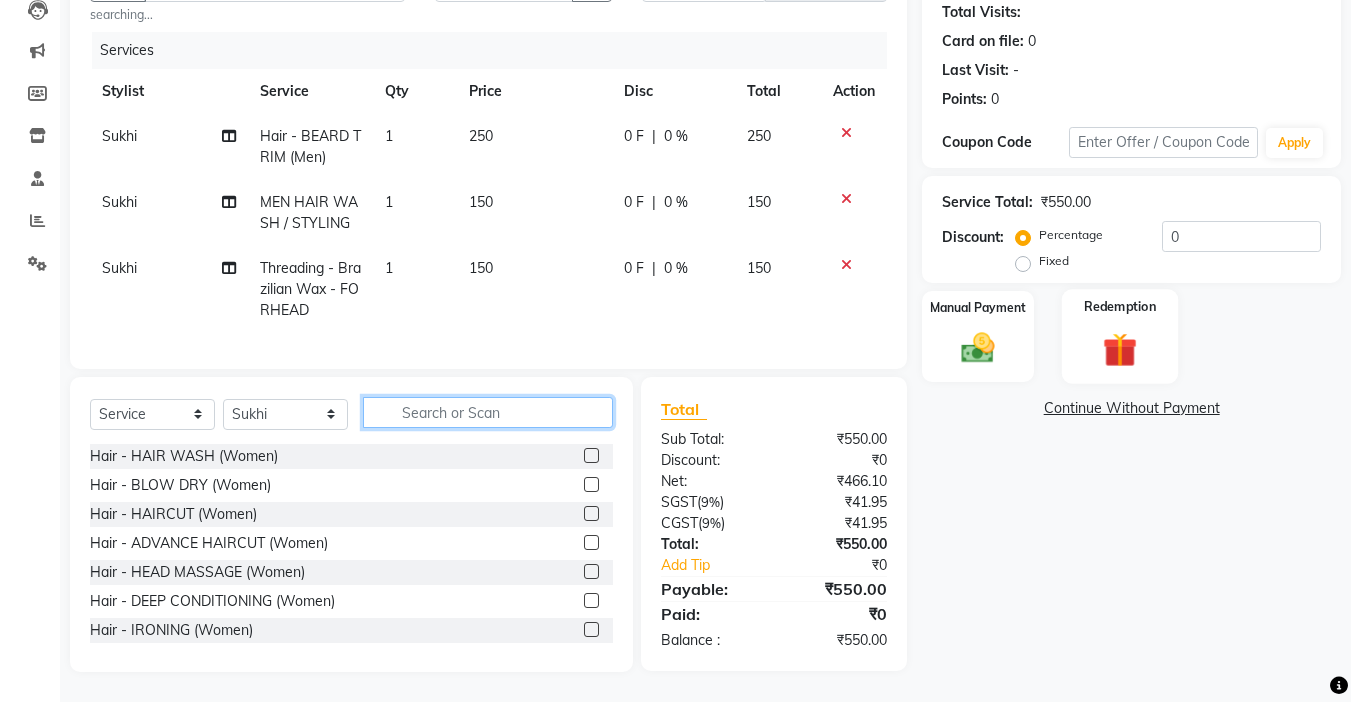 scroll, scrollTop: 237, scrollLeft: 0, axis: vertical 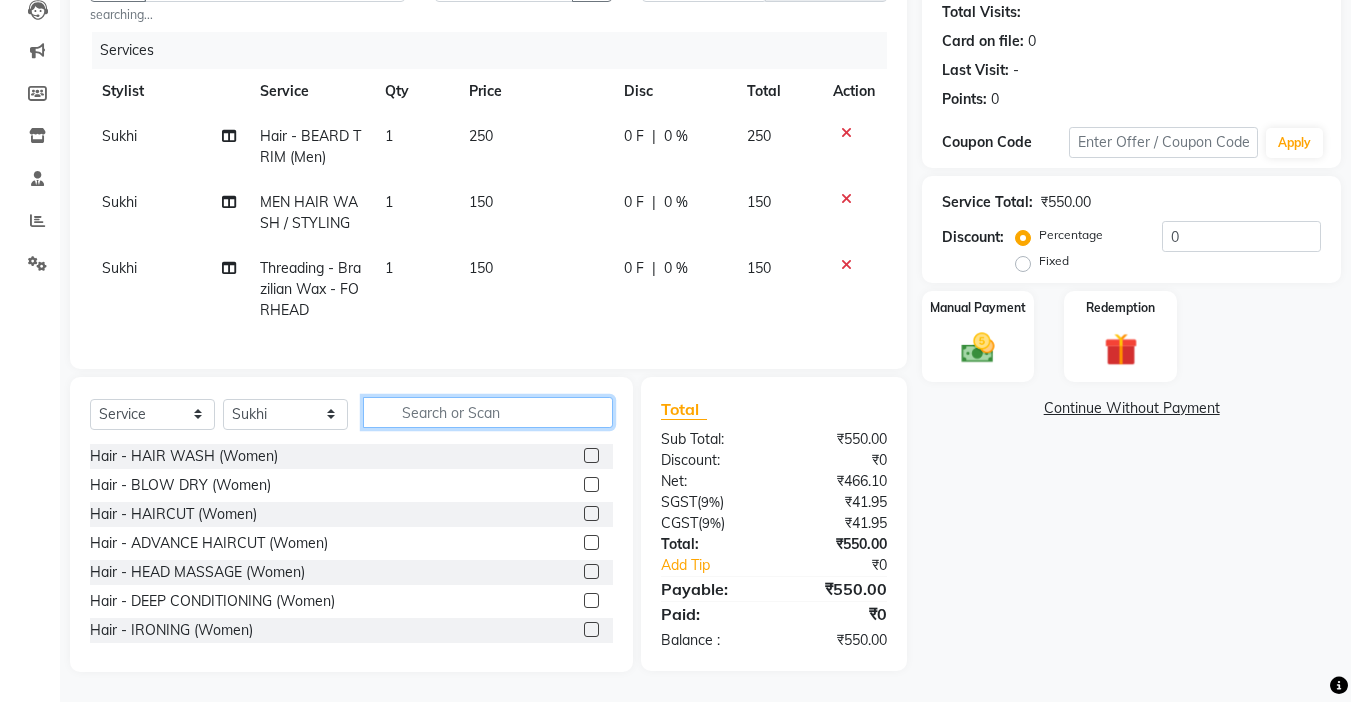 type 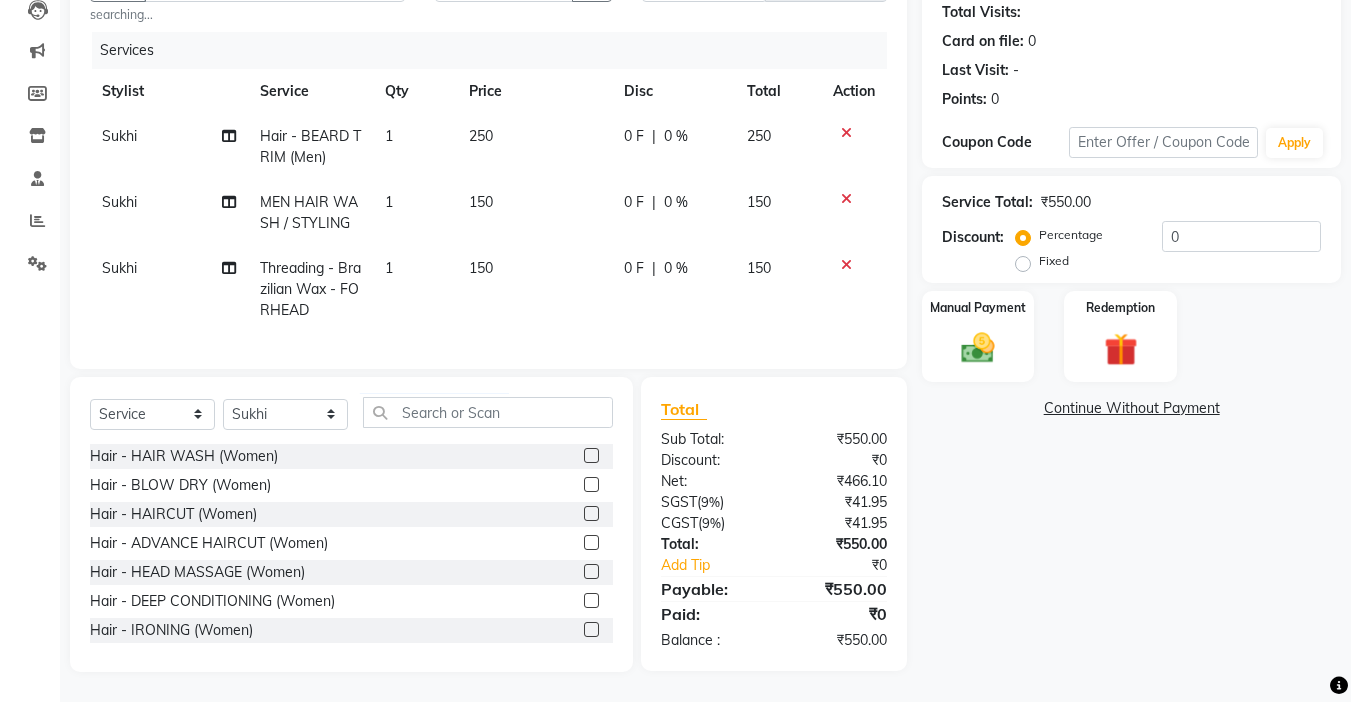 click on "Fixed" 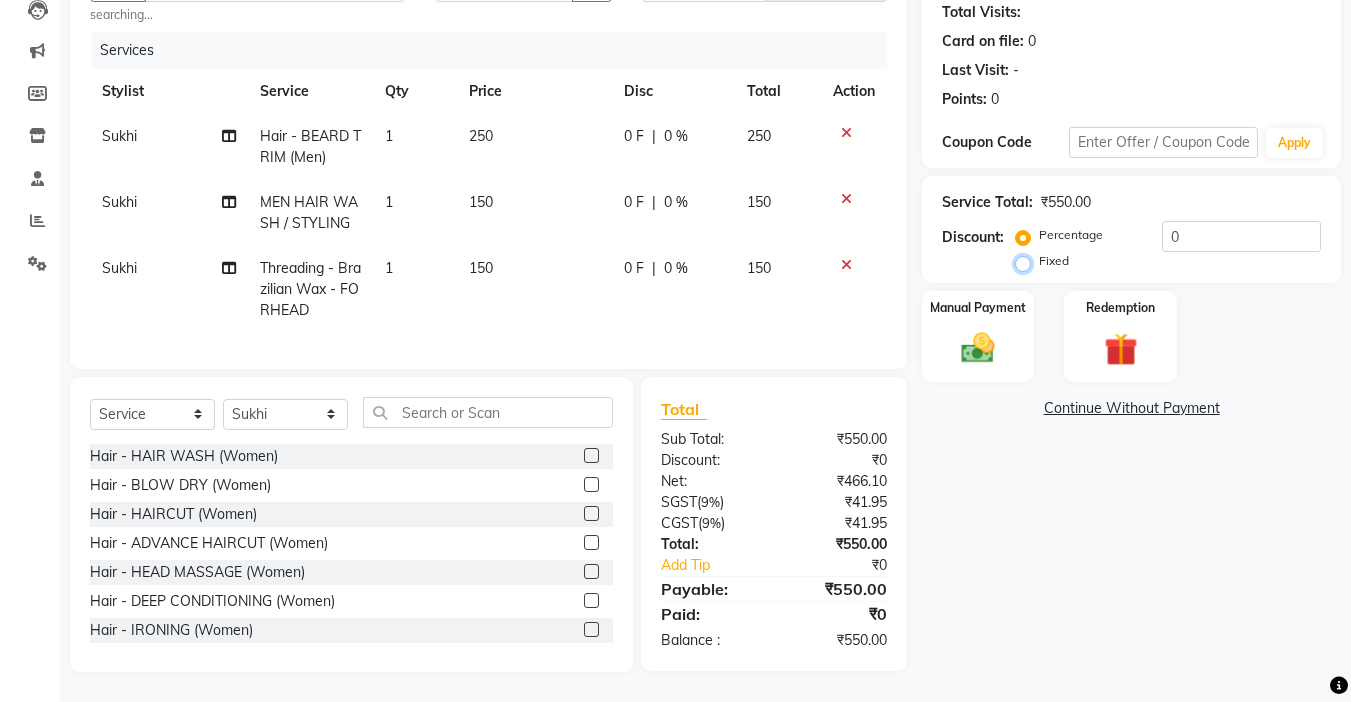 click on "Fixed" at bounding box center [1027, 261] 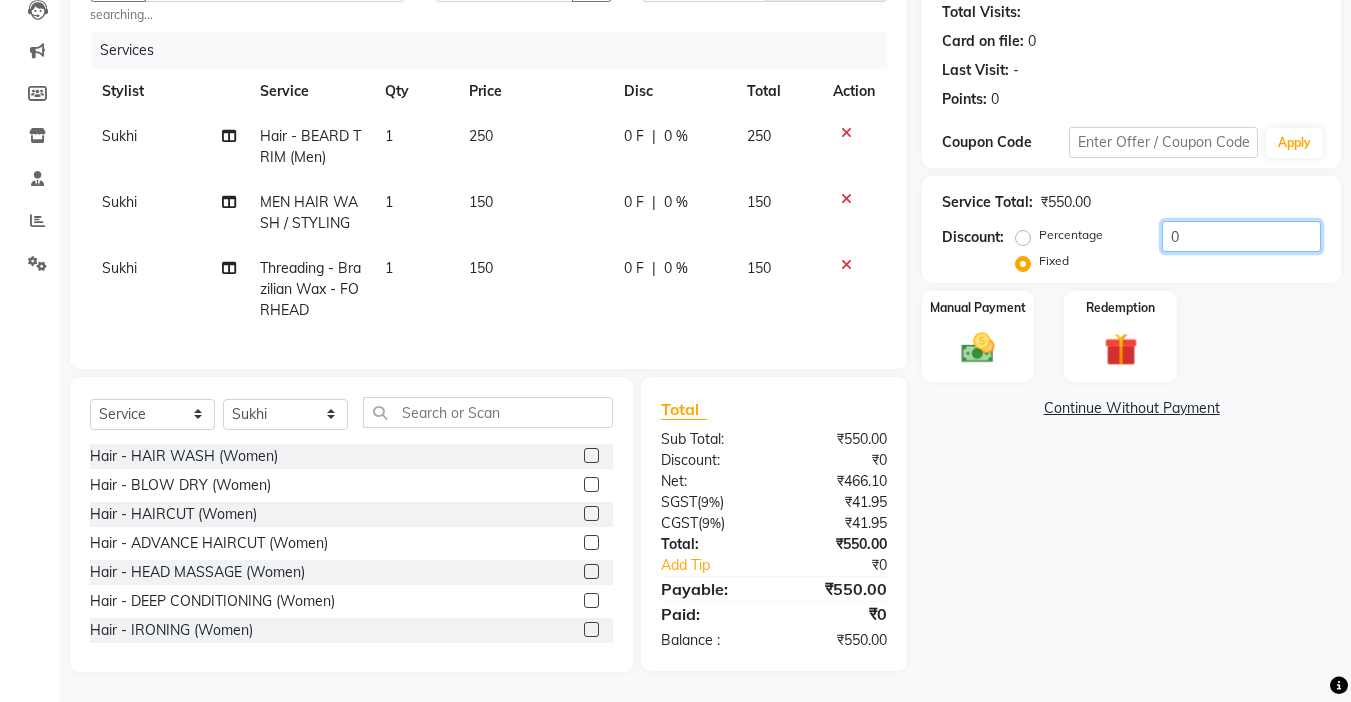 click on "0" 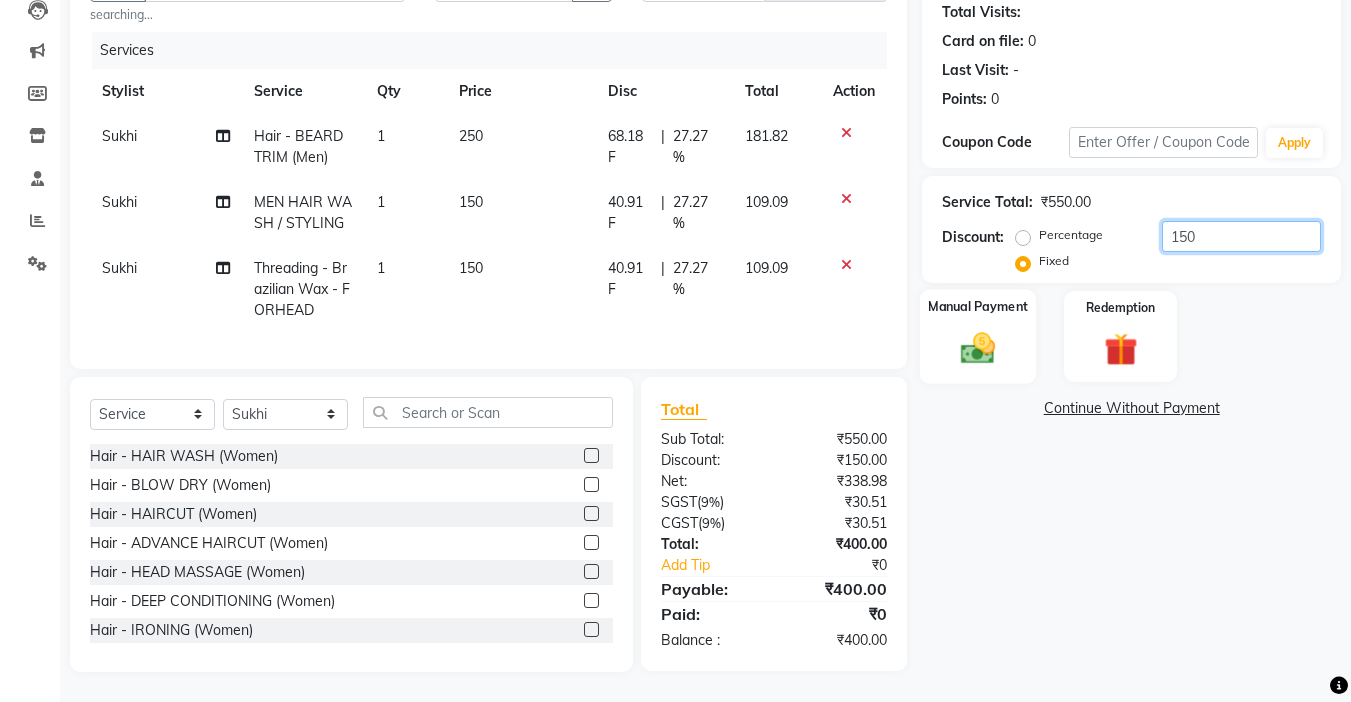 type on "150" 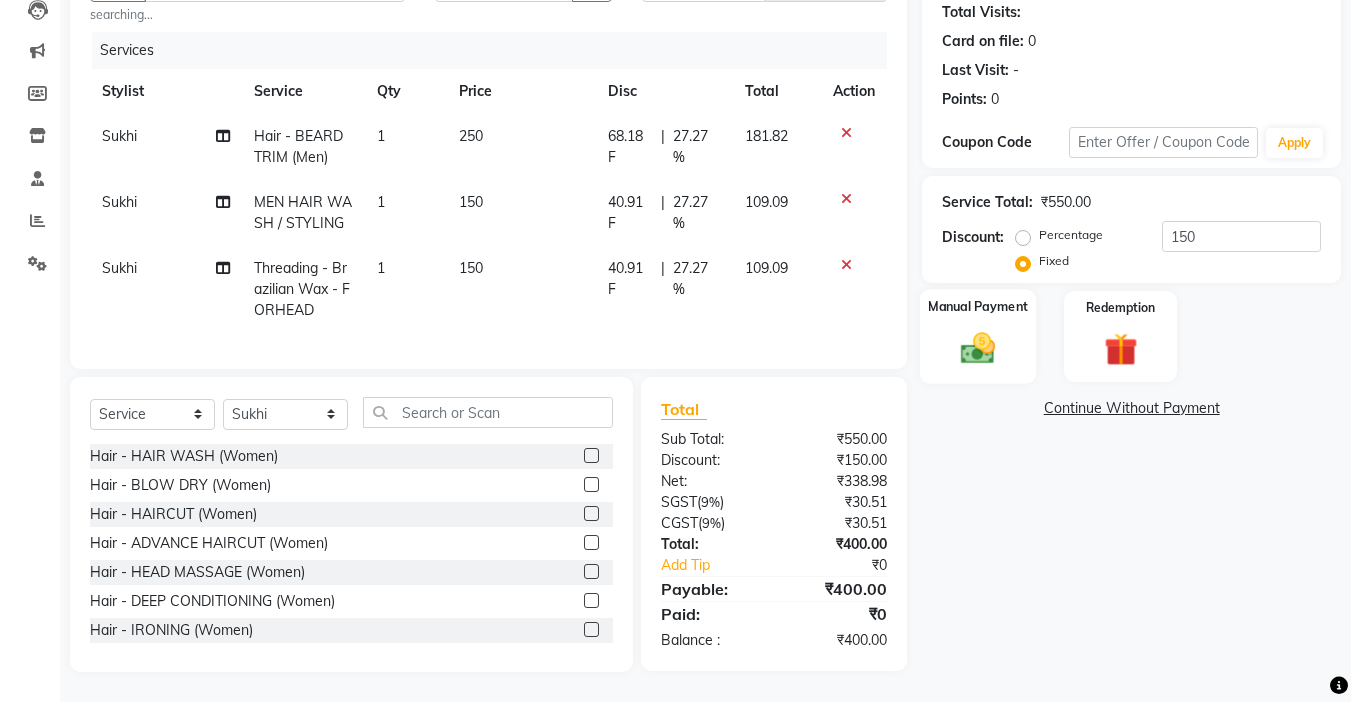 click 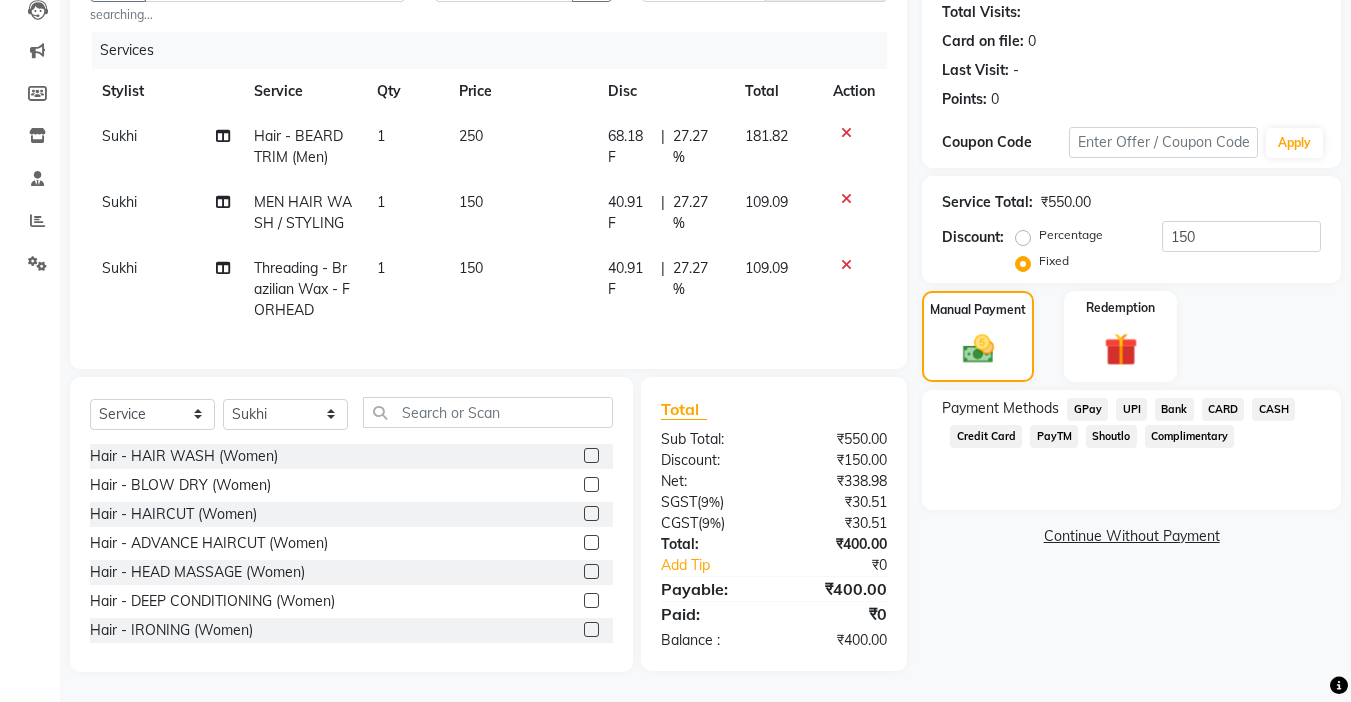 click on "UPI" 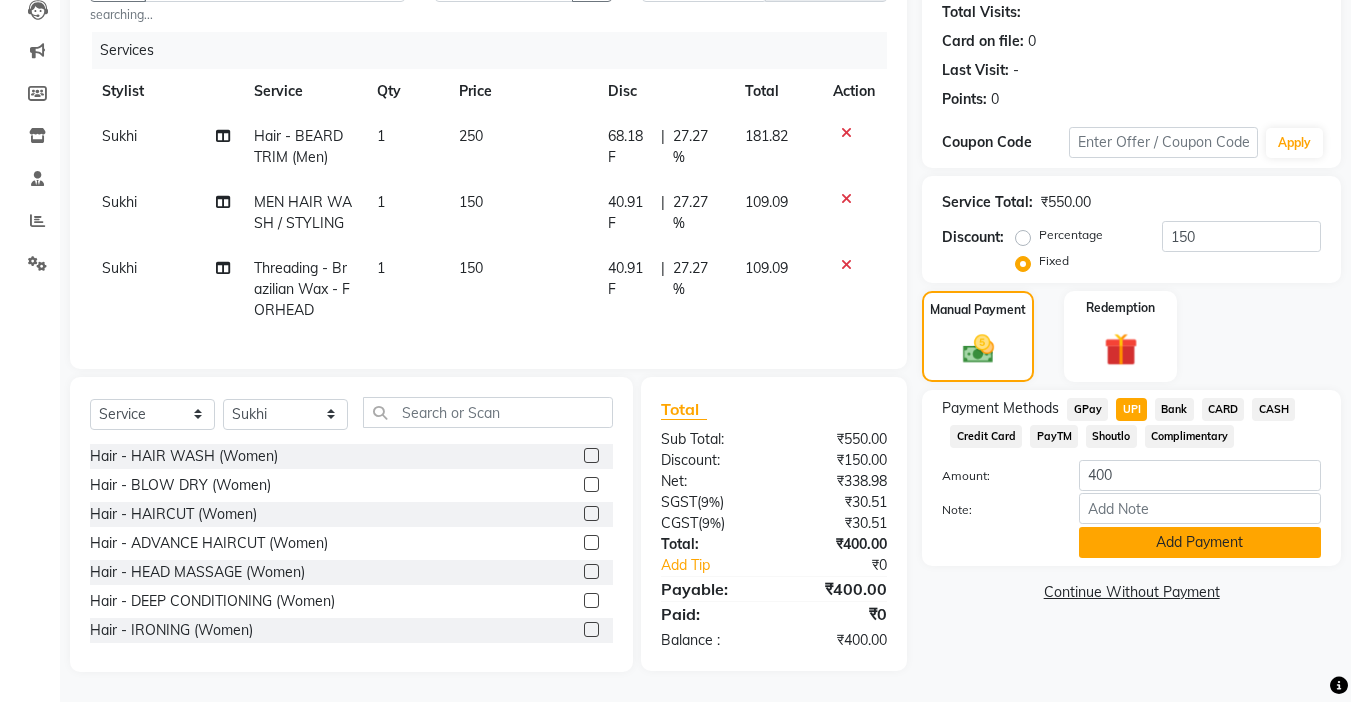 click on "Add Payment" 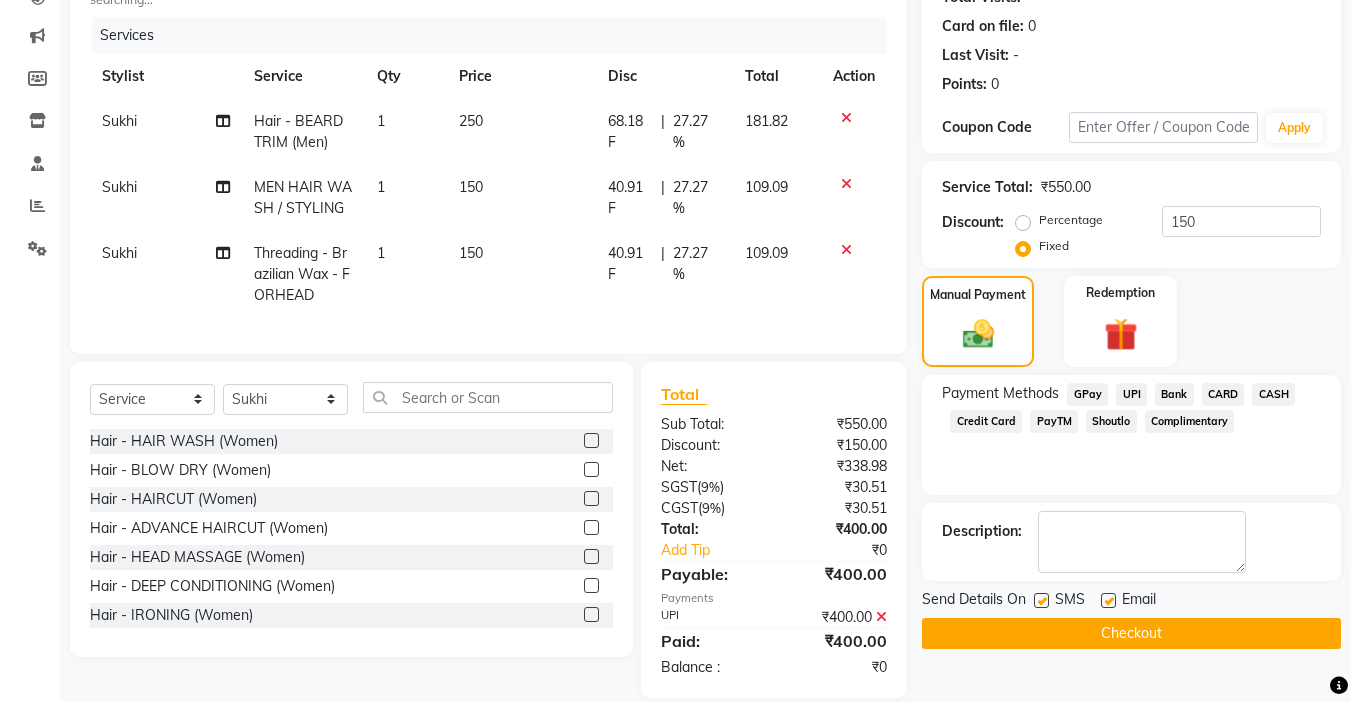 scroll, scrollTop: 278, scrollLeft: 0, axis: vertical 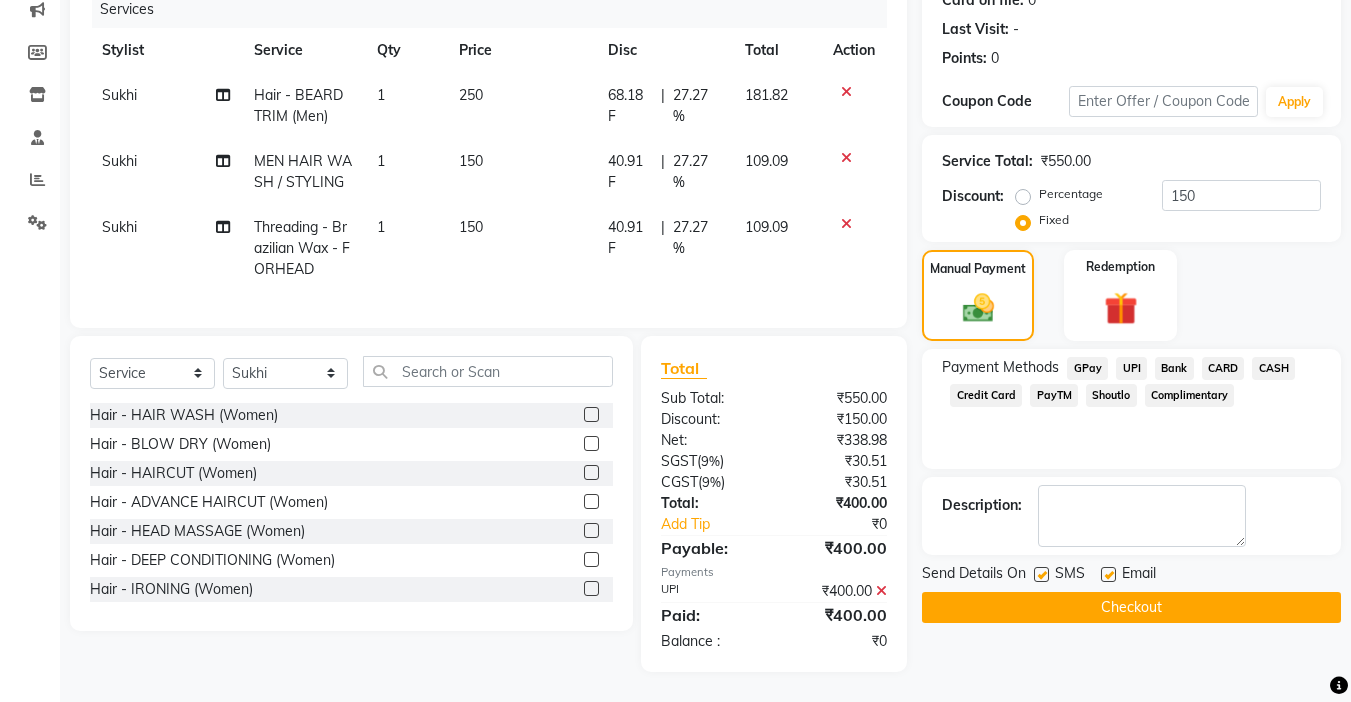 click 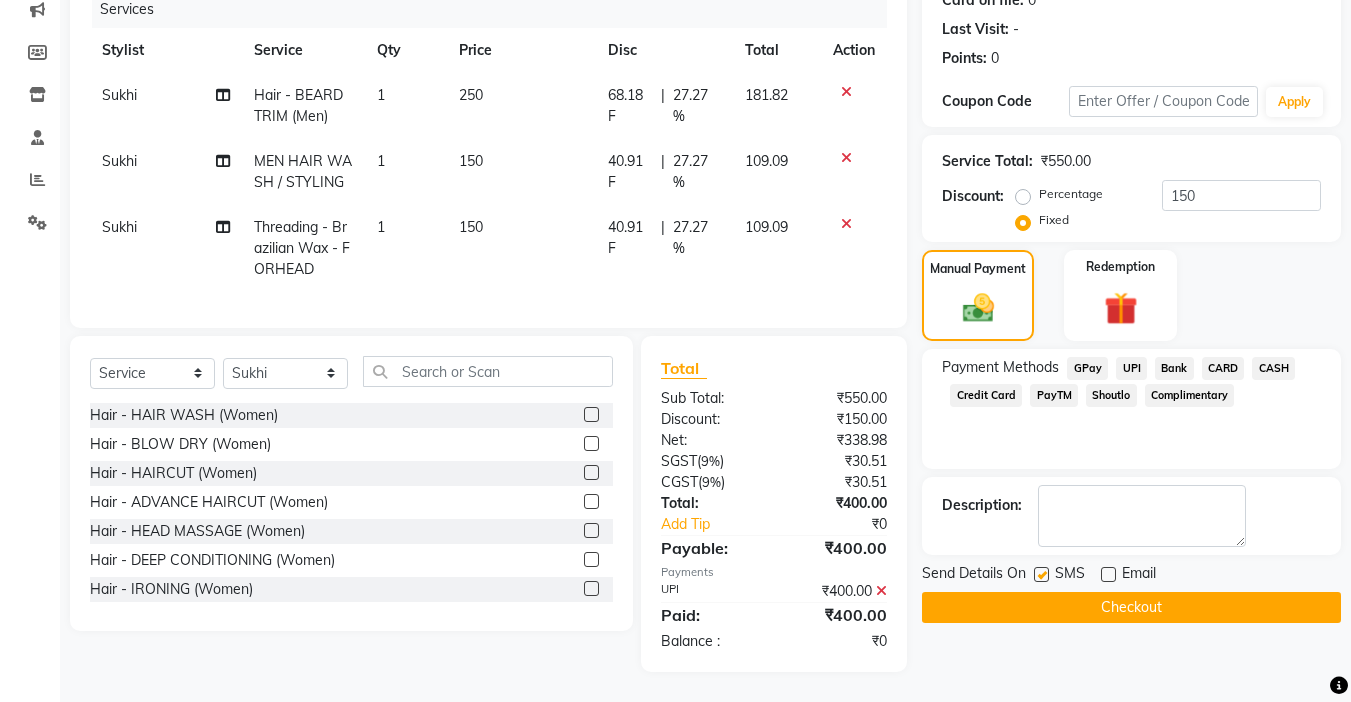 click on "Checkout" 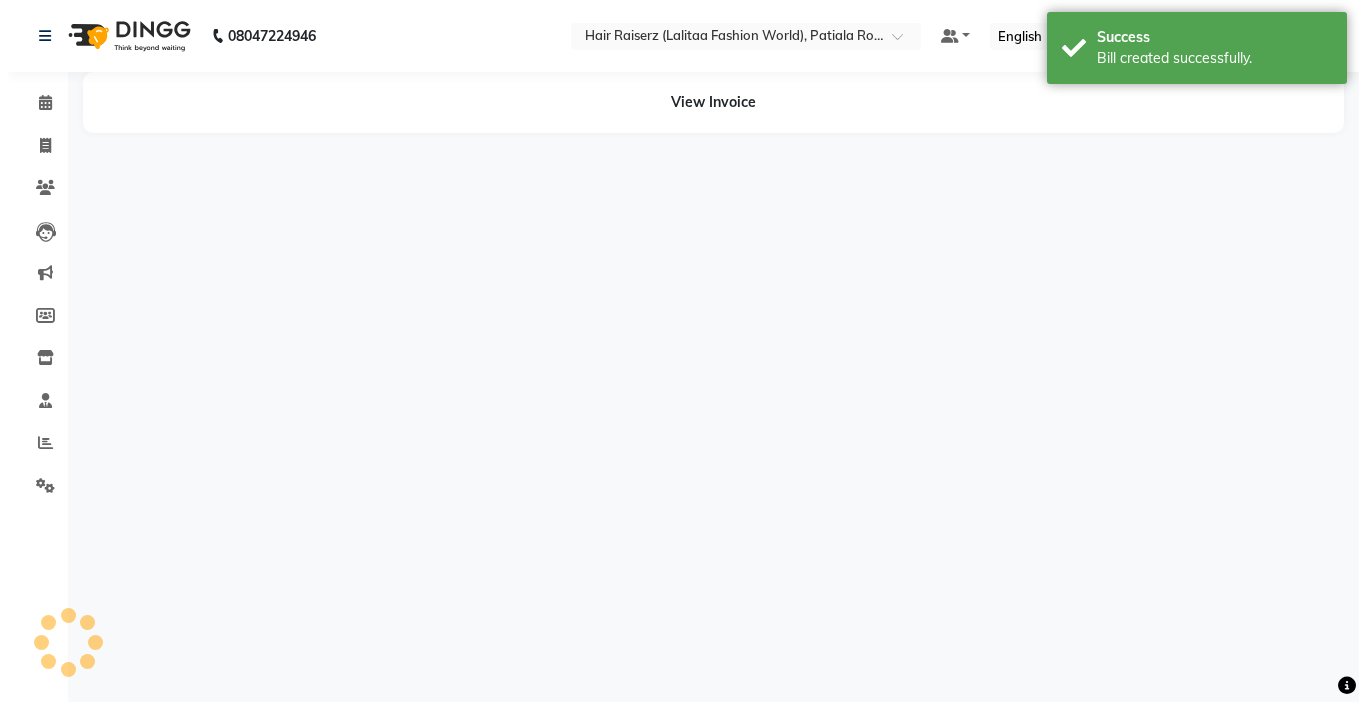scroll, scrollTop: 0, scrollLeft: 0, axis: both 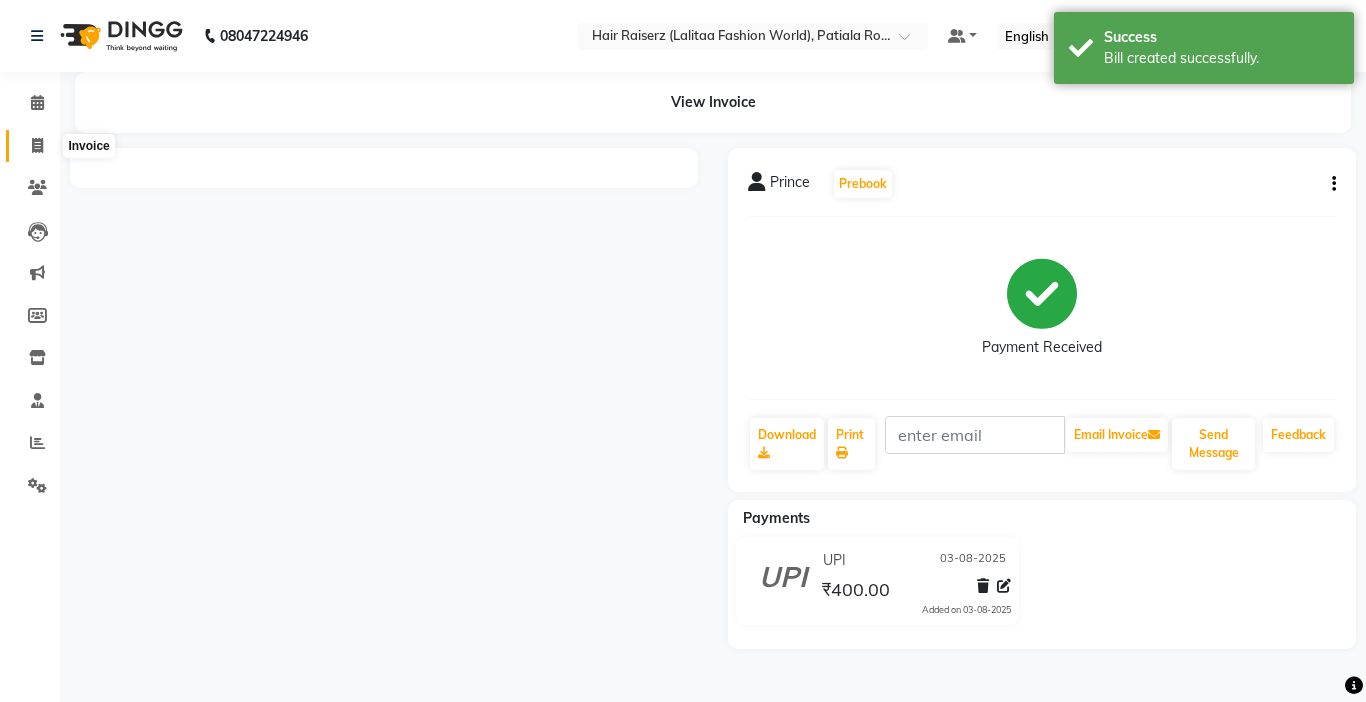 click 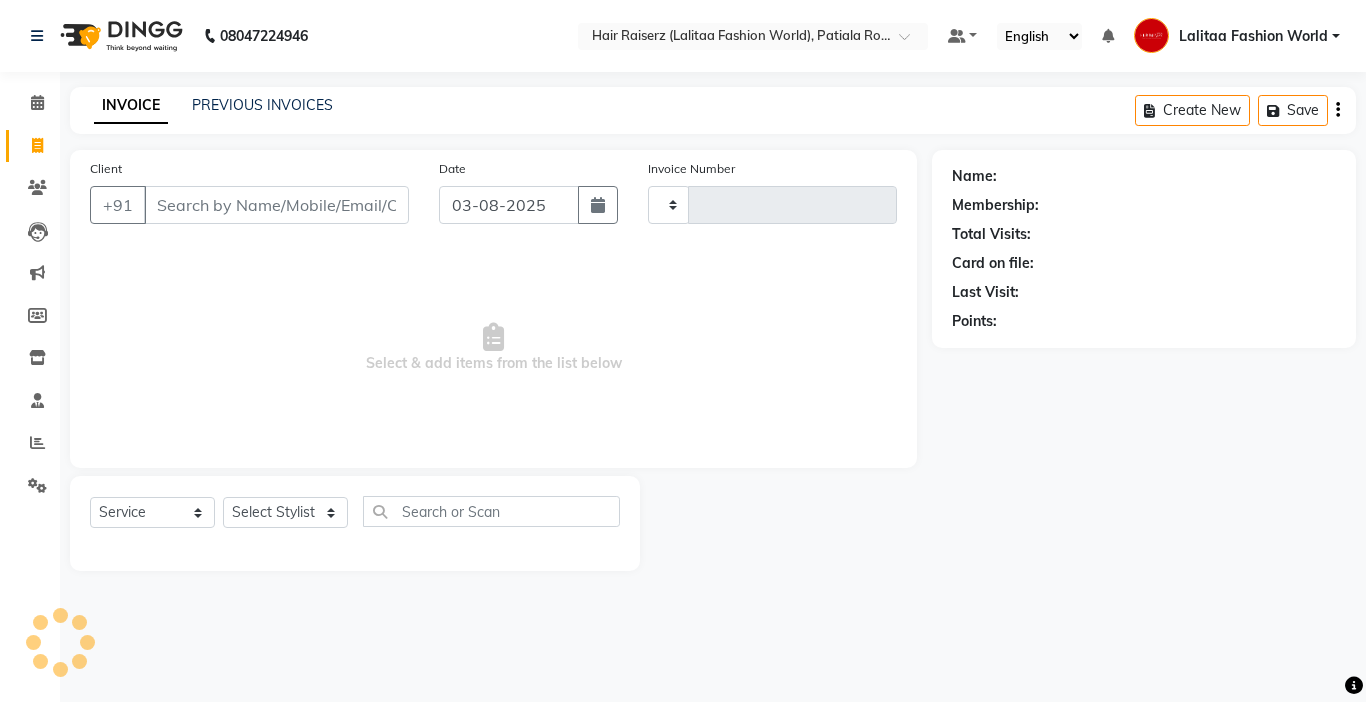 type on "0855" 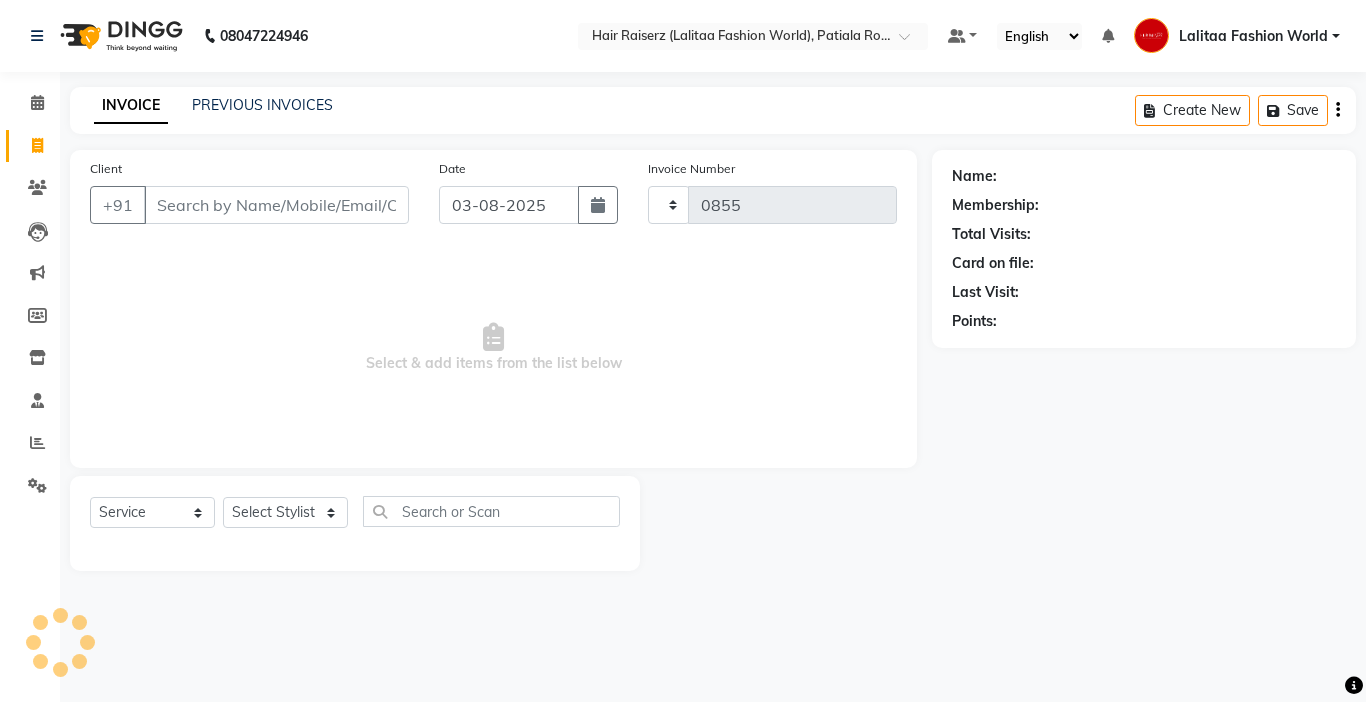 select on "7098" 